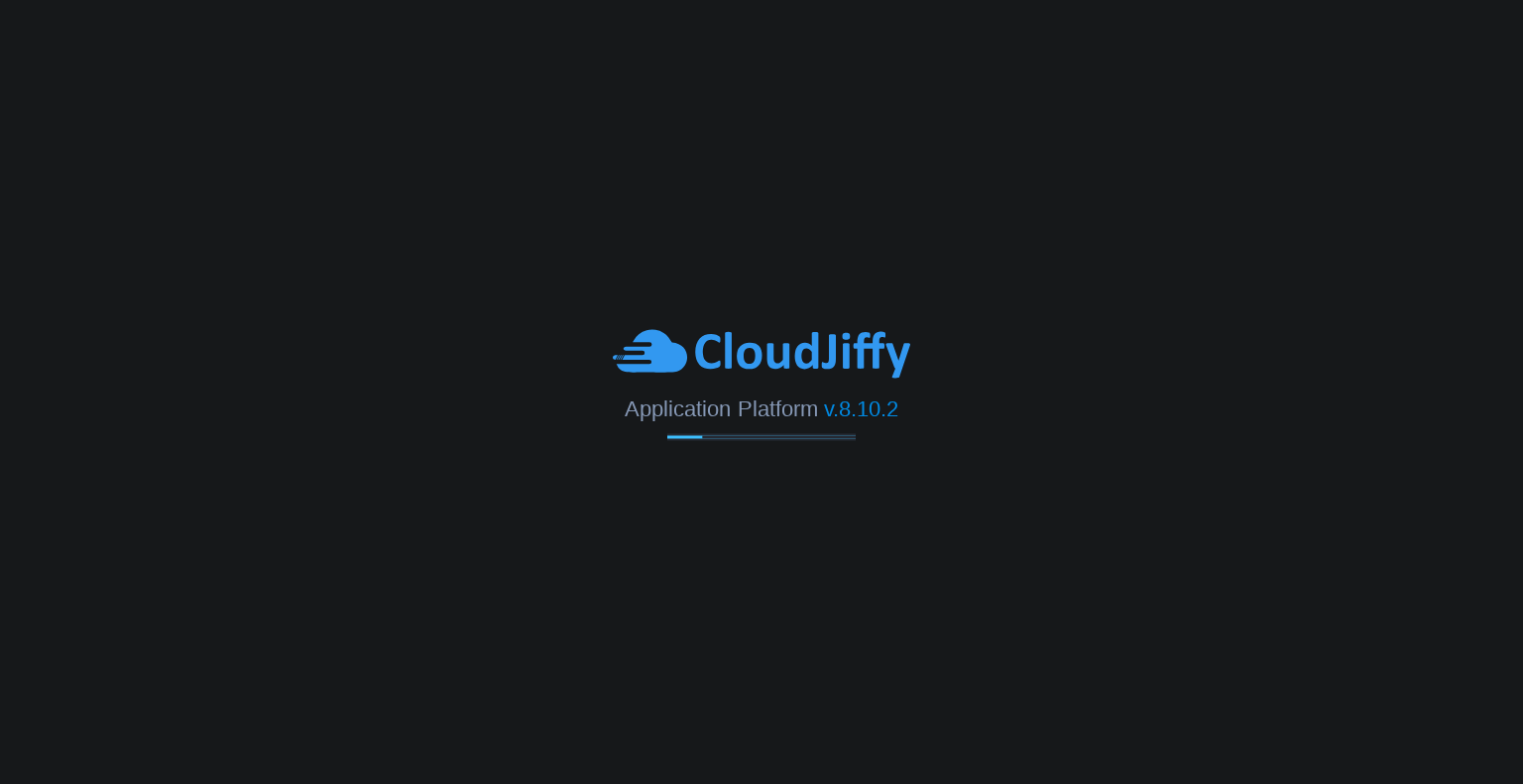 scroll, scrollTop: 0, scrollLeft: 0, axis: both 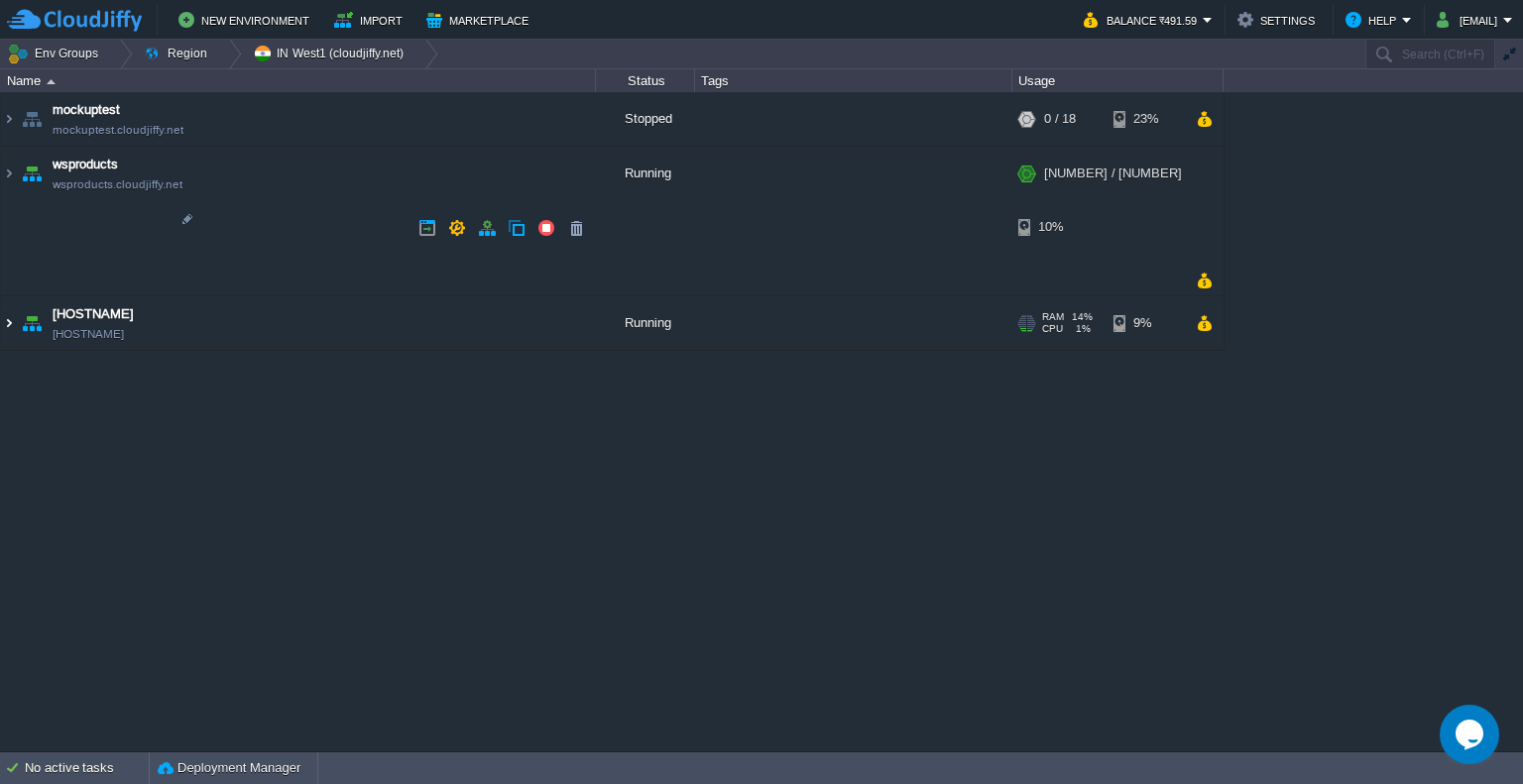 click at bounding box center (9, 323) 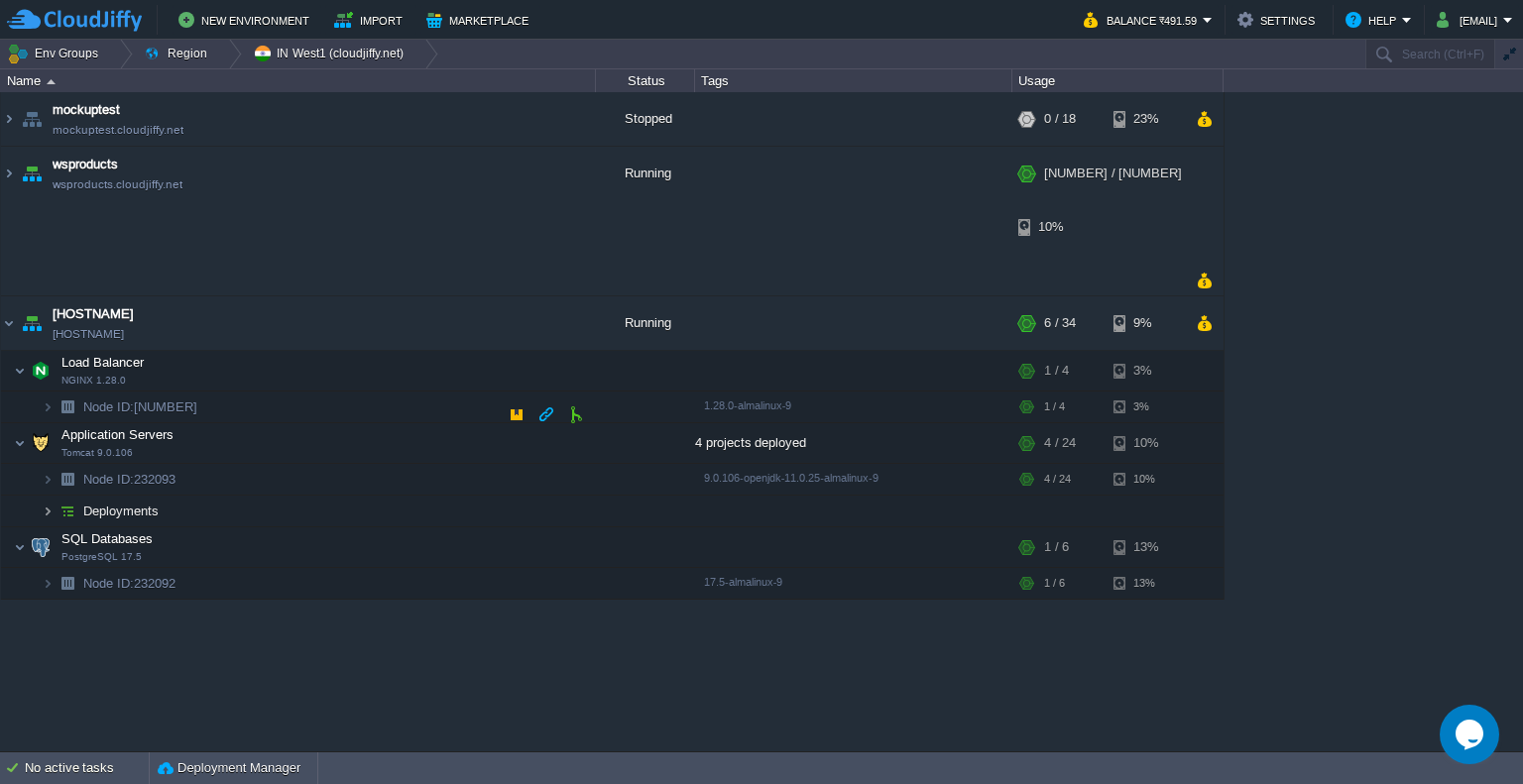 click at bounding box center [48, 510] 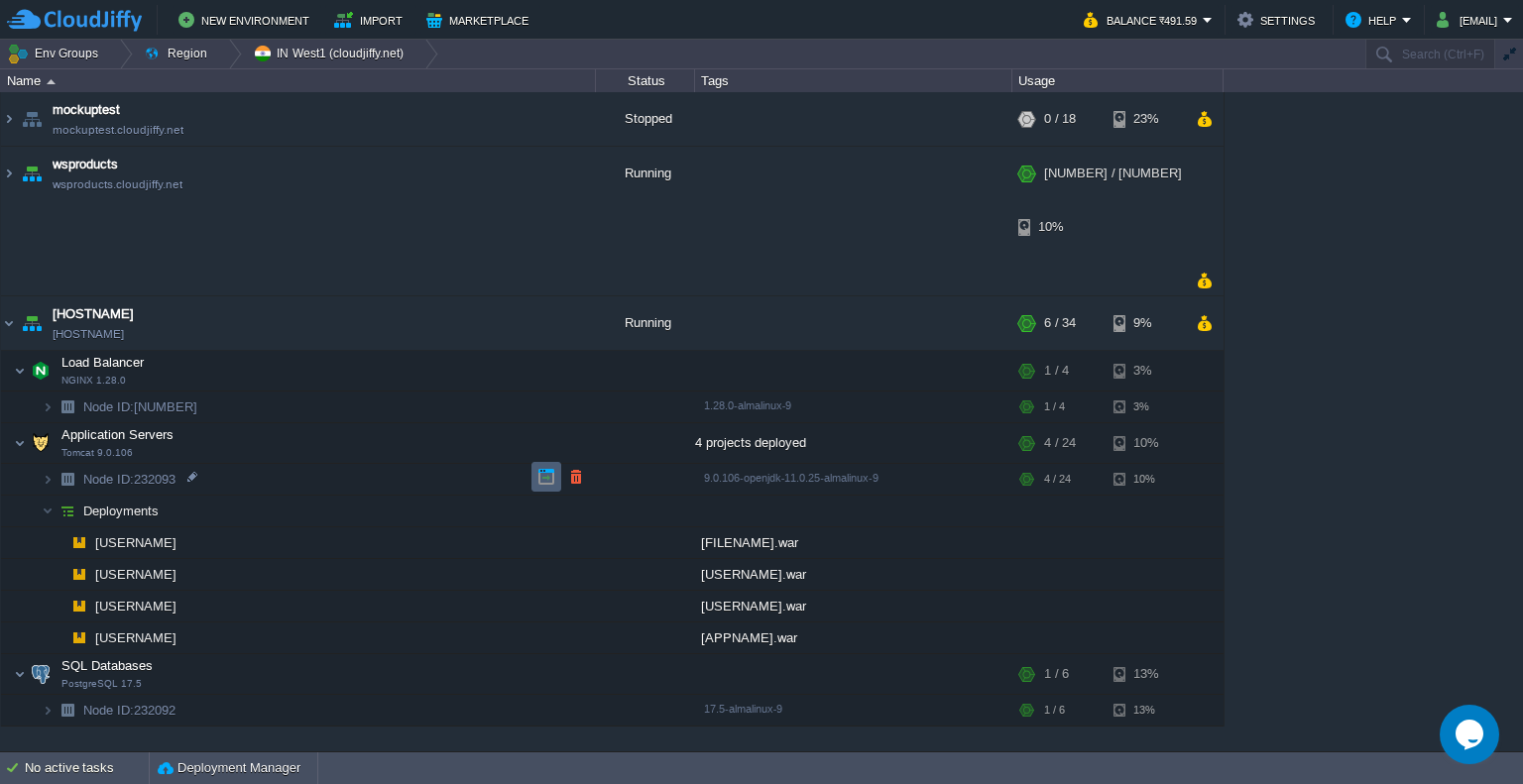 click at bounding box center (546, 477) 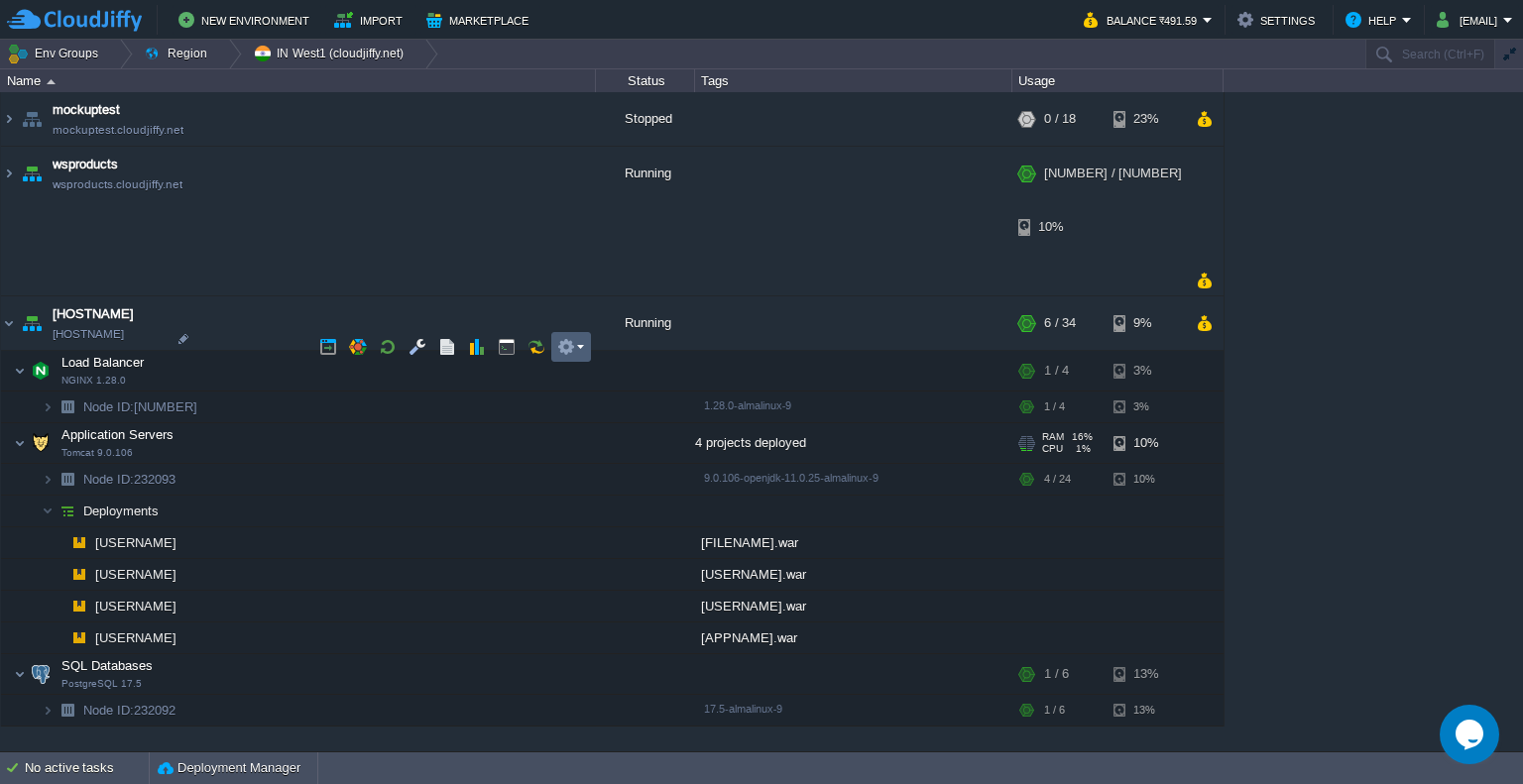 click at bounding box center [570, 347] 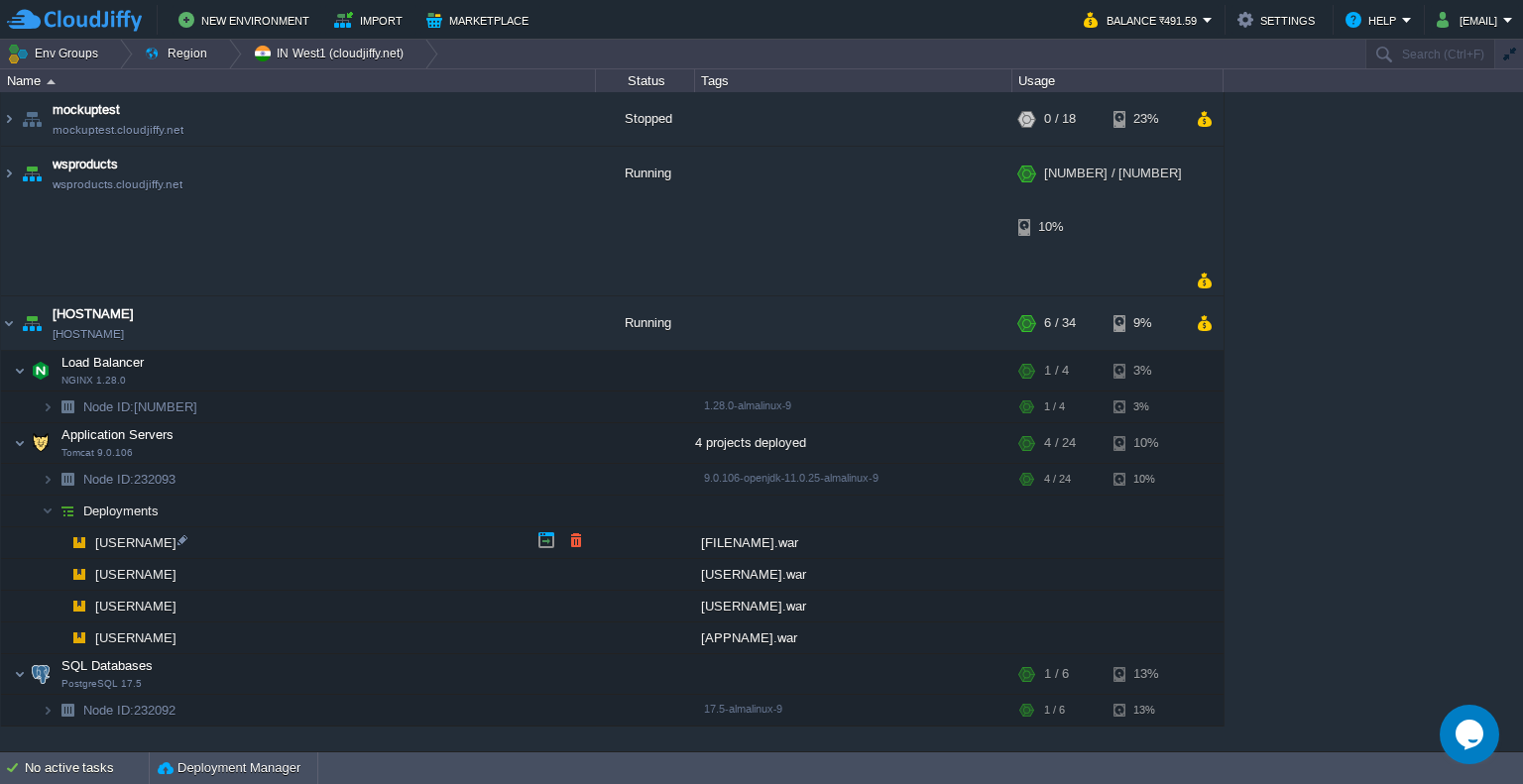 click on "[USERNAME]" at bounding box center [298, 638] 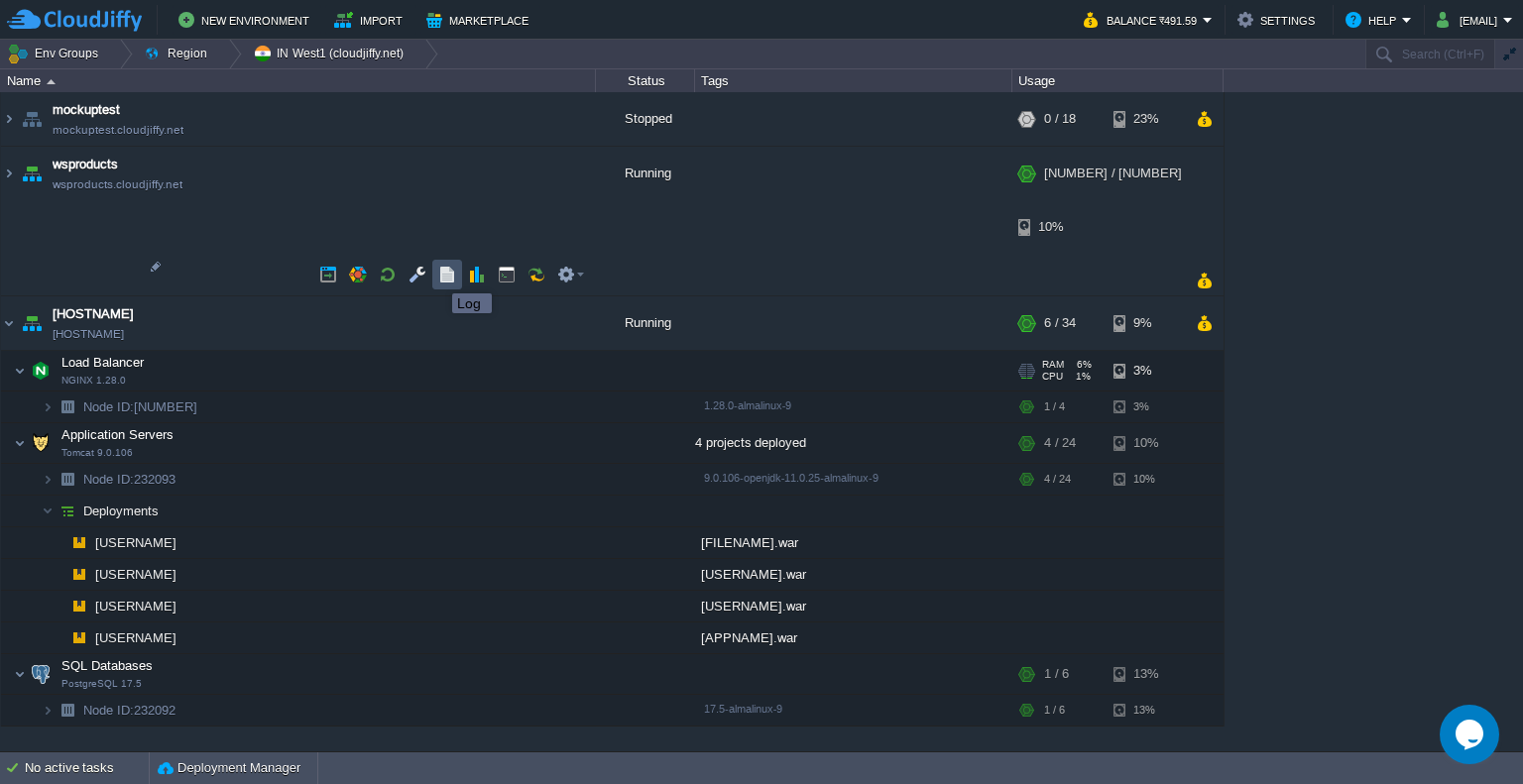 click at bounding box center (447, 275) 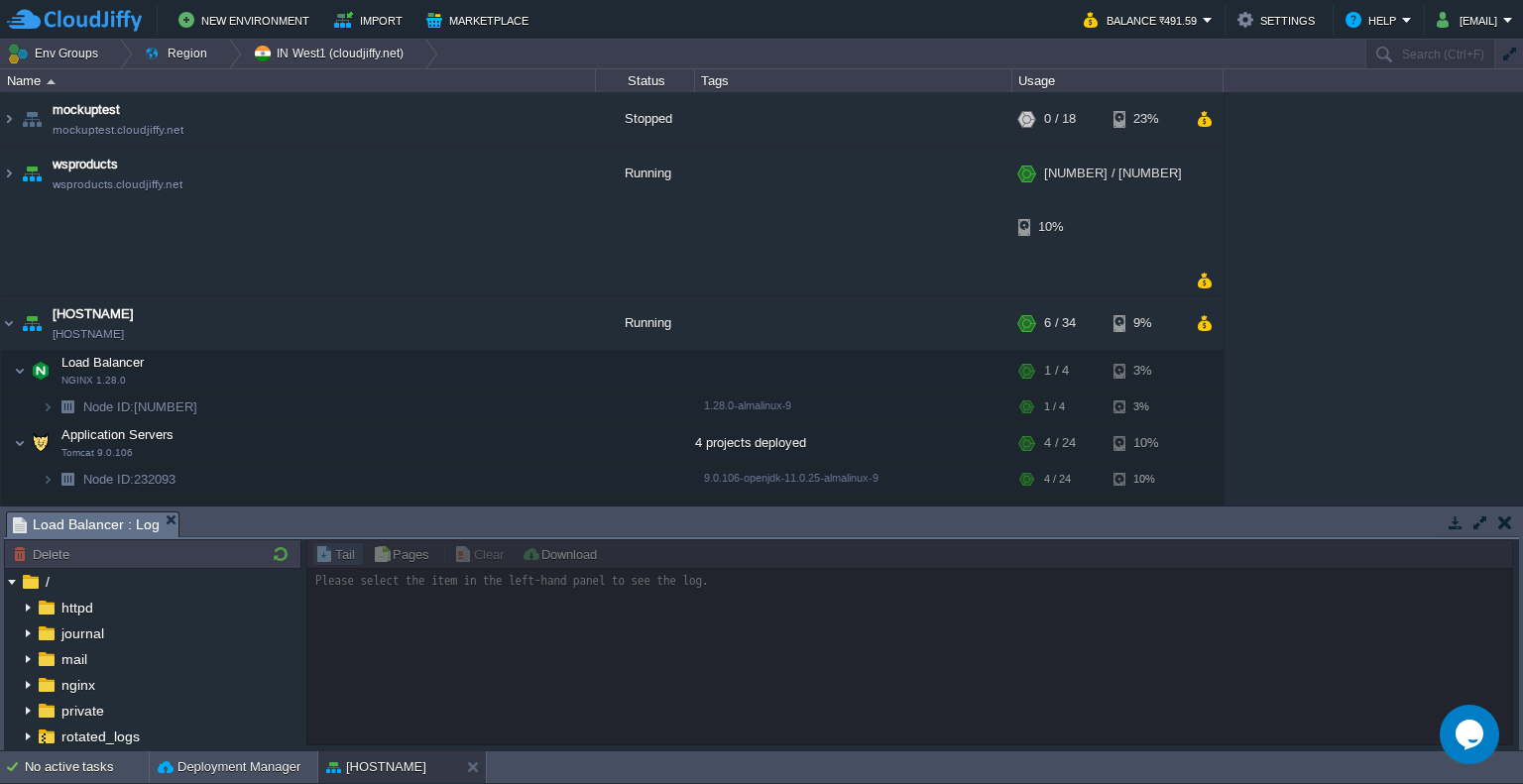click on "mockuptest mockuptest.cloudjiffy.net Stopped                    + Add to Env Group                                                                                                                                                            RAM                 0%                                         CPU                 0%                             0 / 18                    23%       wsproducts wsproducts.cloudjiffy.net Running                    + Add to Env Group                                                                                                                                                            RAM                 24%                                         CPU                 1%                             18 / 66                    10%       wsproductspostgre wsproductspostgre.cloudjiffy.net Running                    + Add to Env Group                                                                                                                                            RAM 1%" at bounding box center (762, 298) 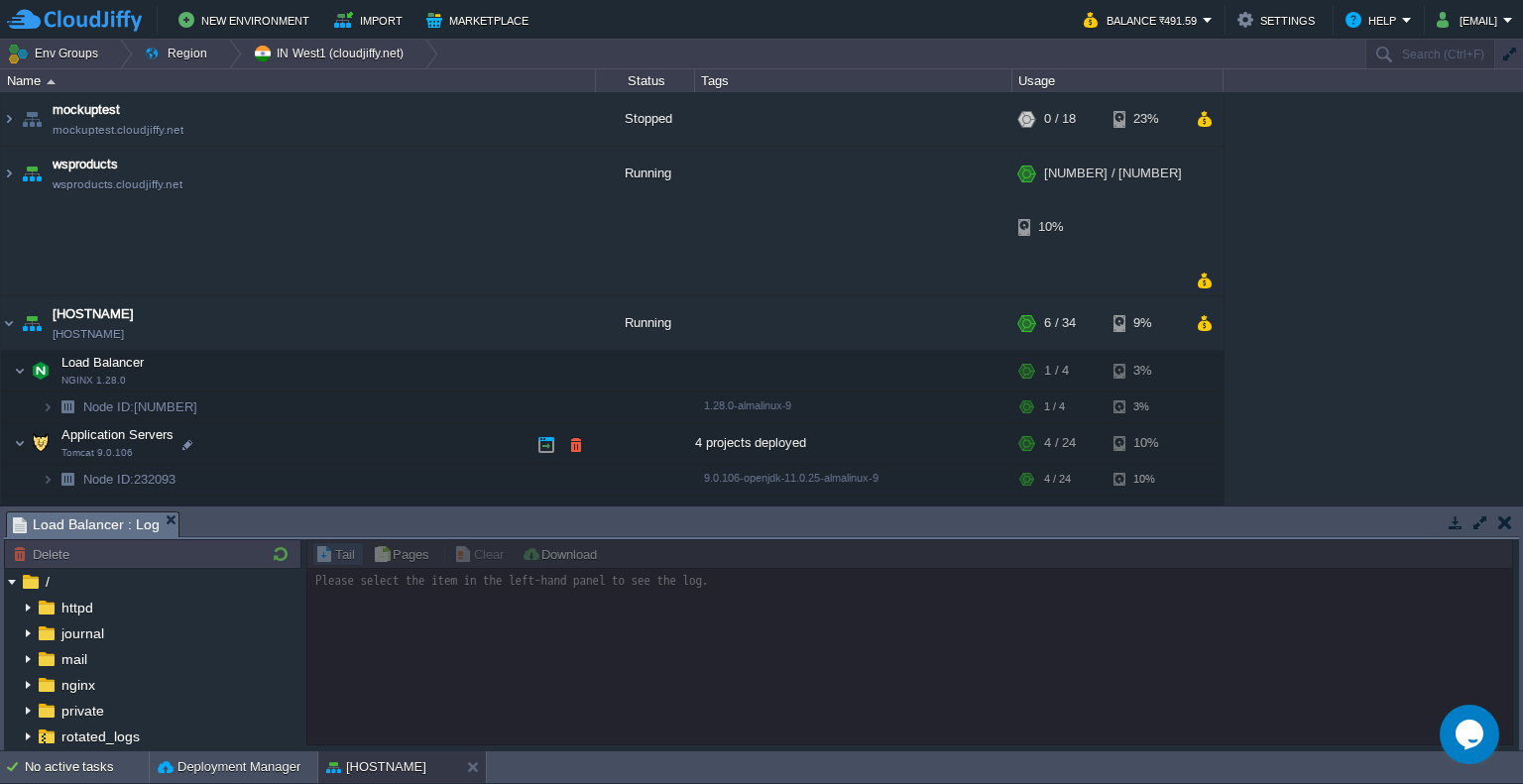scroll, scrollTop: 123, scrollLeft: 0, axis: vertical 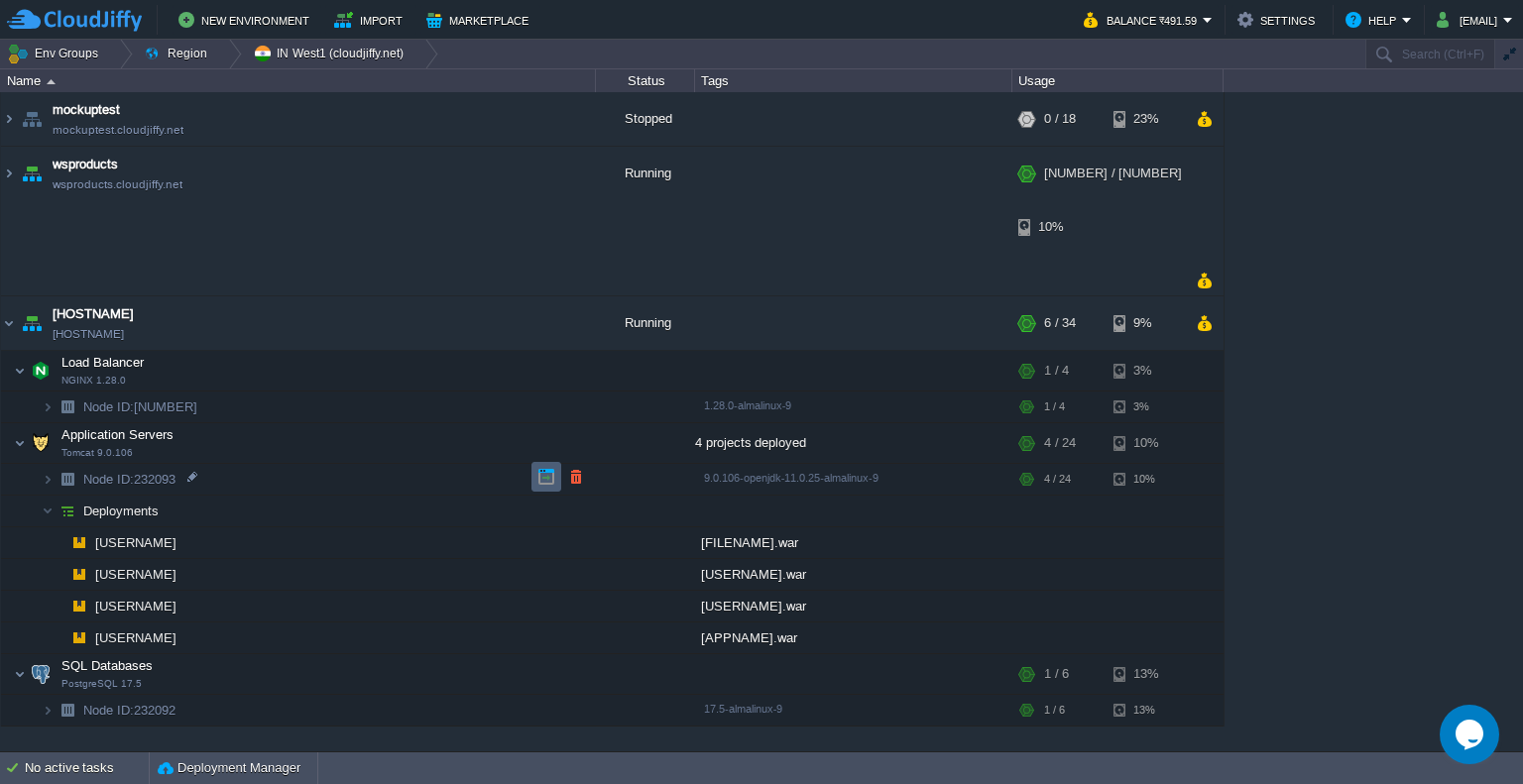 click at bounding box center [546, 477] 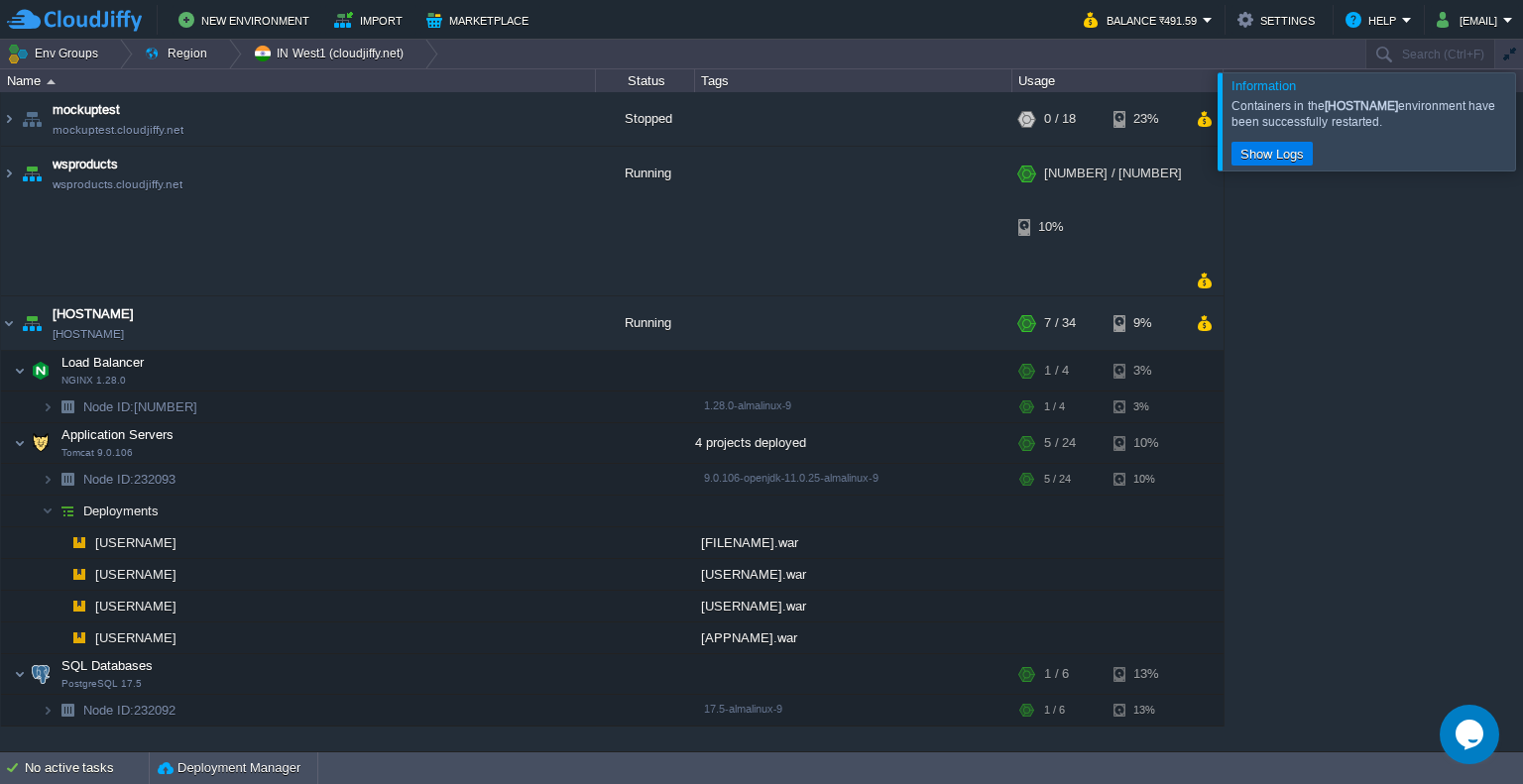 click at bounding box center (1547, 121) 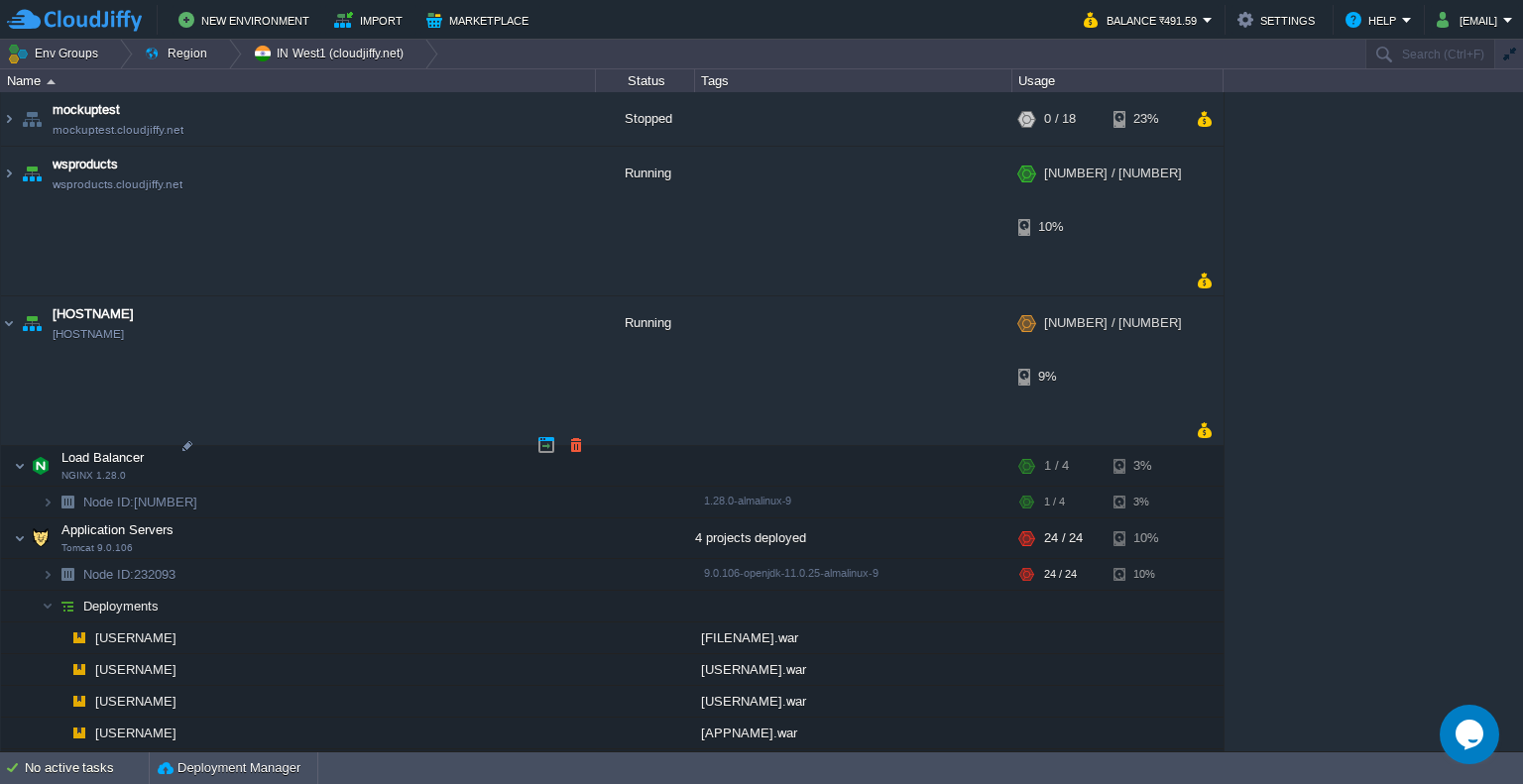 click at bounding box center (645, 638) 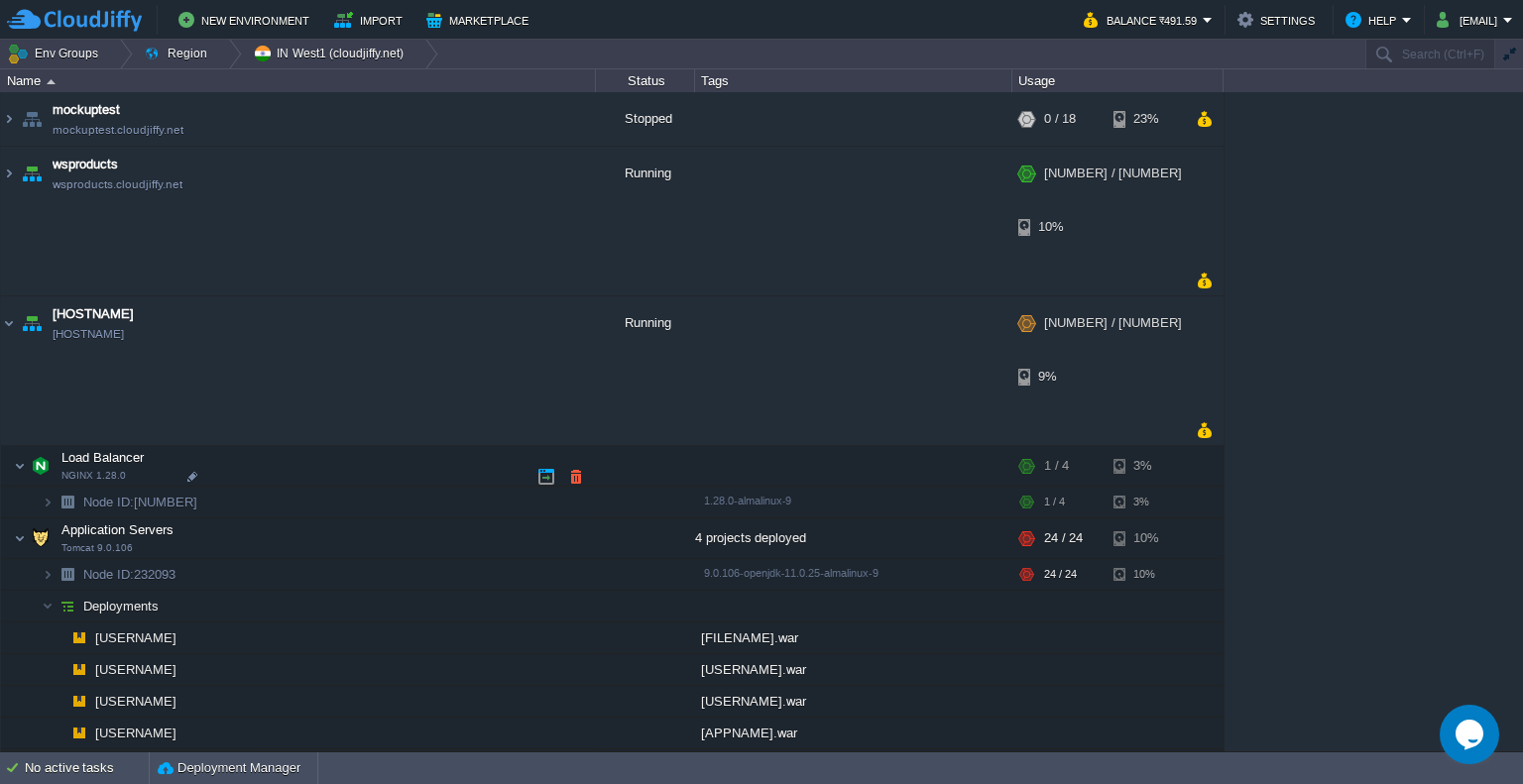 click at bounding box center [645, 670] 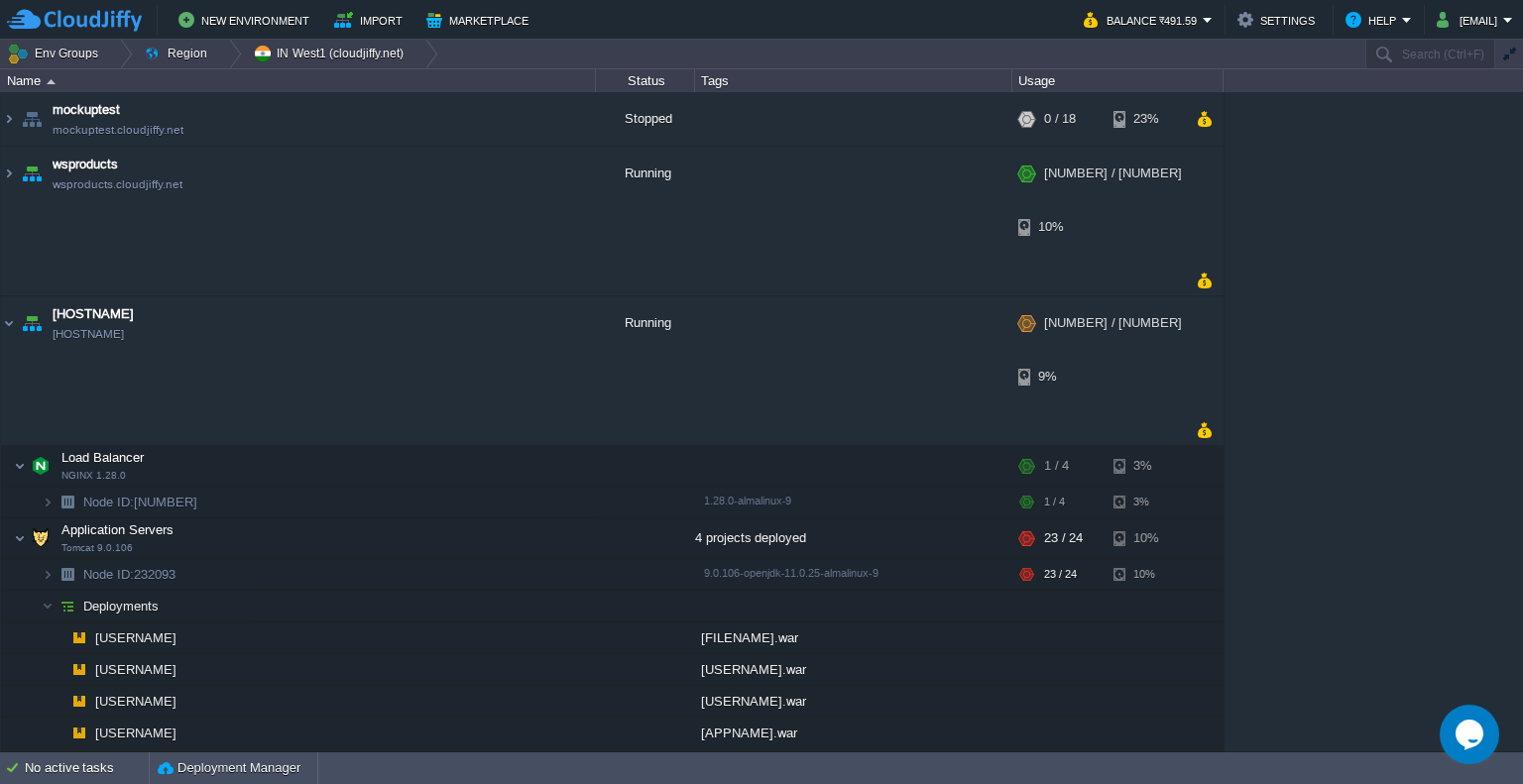 click on "mockuptest mockuptest.cloudjiffy.net Stopped                    + Add to Env Group                                                                                                                                                            RAM                 0%                                         CPU                 0%                             0 / 18                    23%       wsproducts wsproducts.cloudjiffy.net Running                    + Add to Env Group                                                                                                                                                            RAM                 24%                                         CPU                 1%                             18 / 66                    10%       wsproductspostgre wsproductspostgre.cloudjiffy.net Running                    + Add to Env Group                                                                                                                                            RAM 9%" at bounding box center (762, 421) 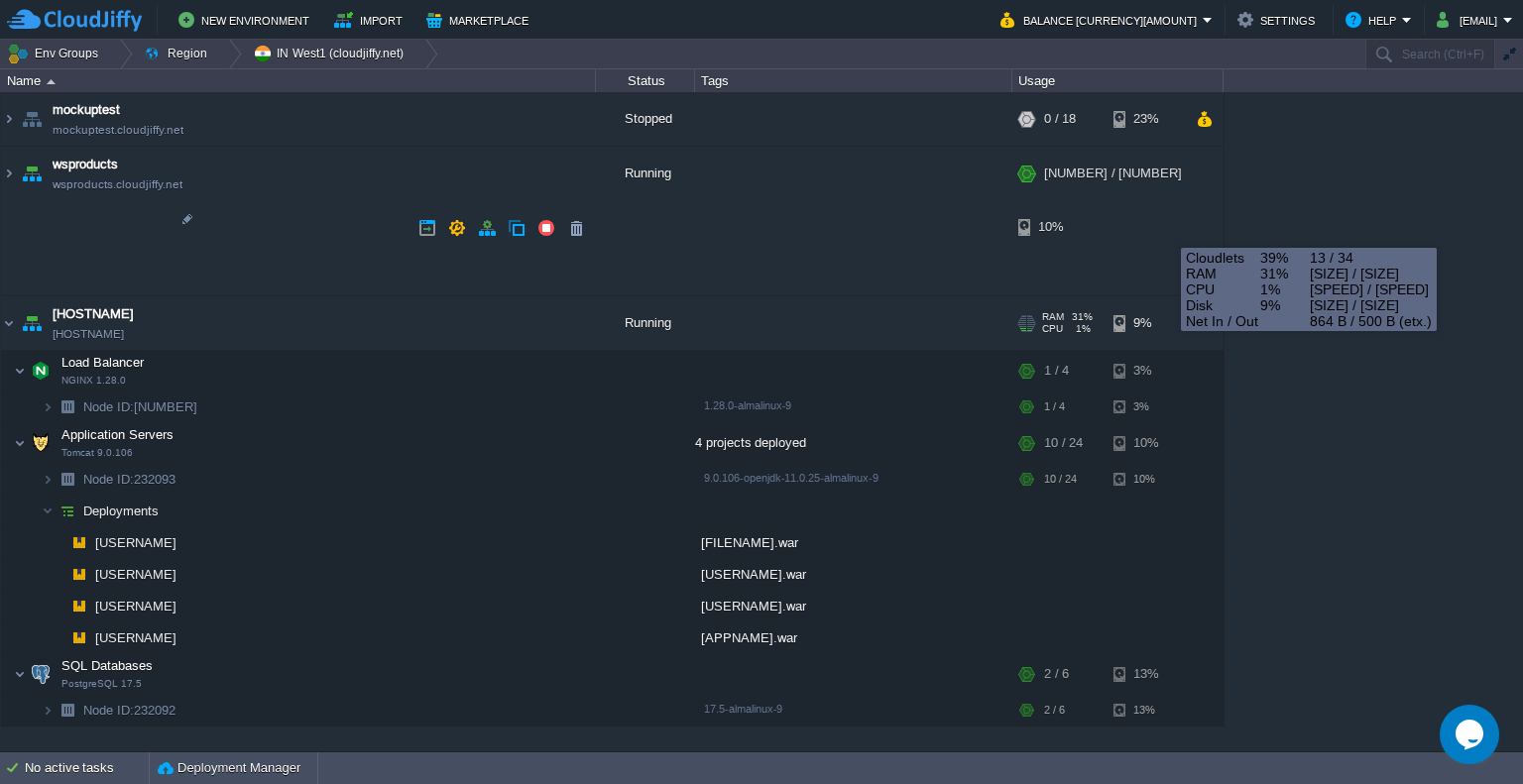 click on "9%" at bounding box center [1145, 323] 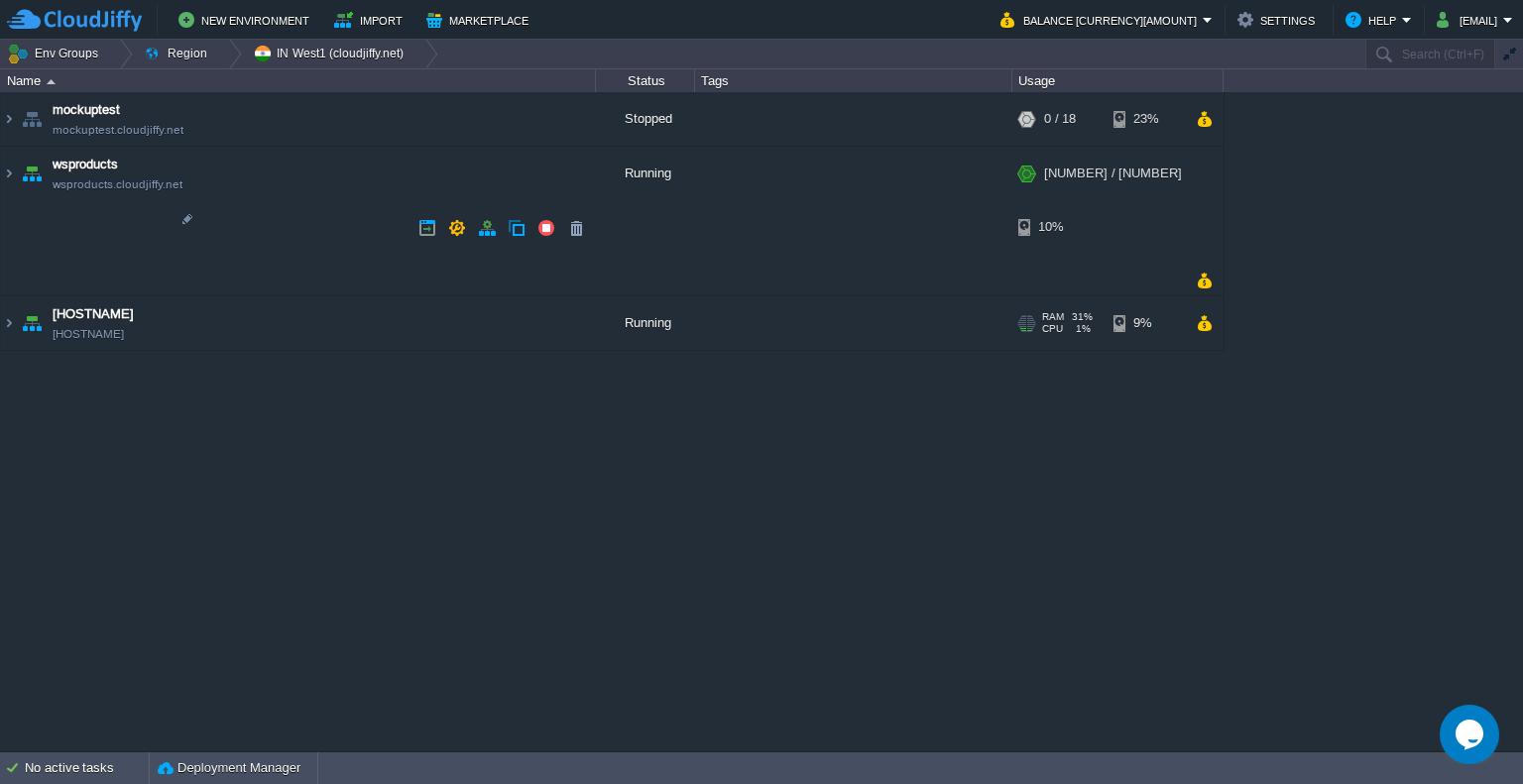 click on "+ Add to Env Group" at bounding box center (853, 324) 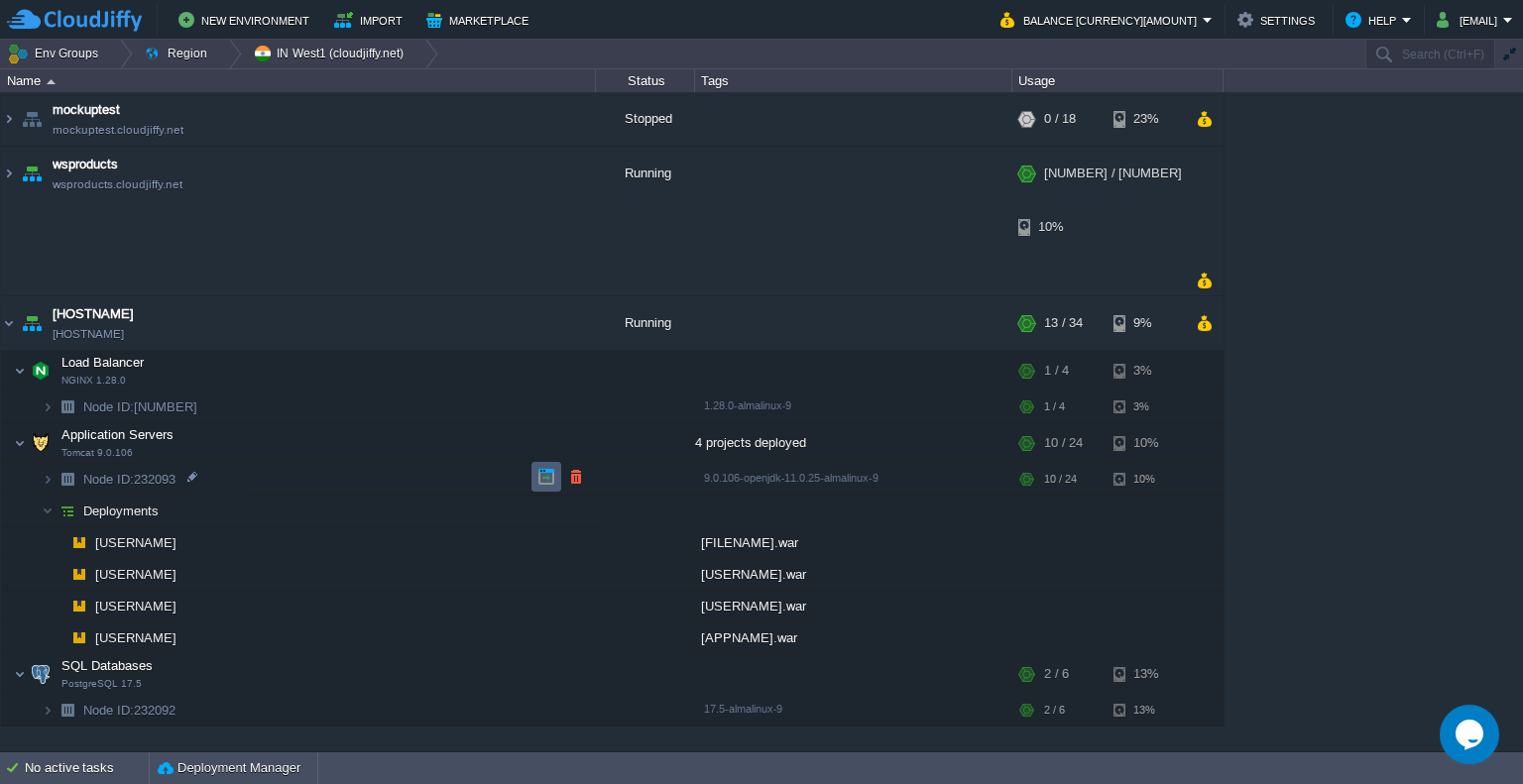 click at bounding box center (546, 477) 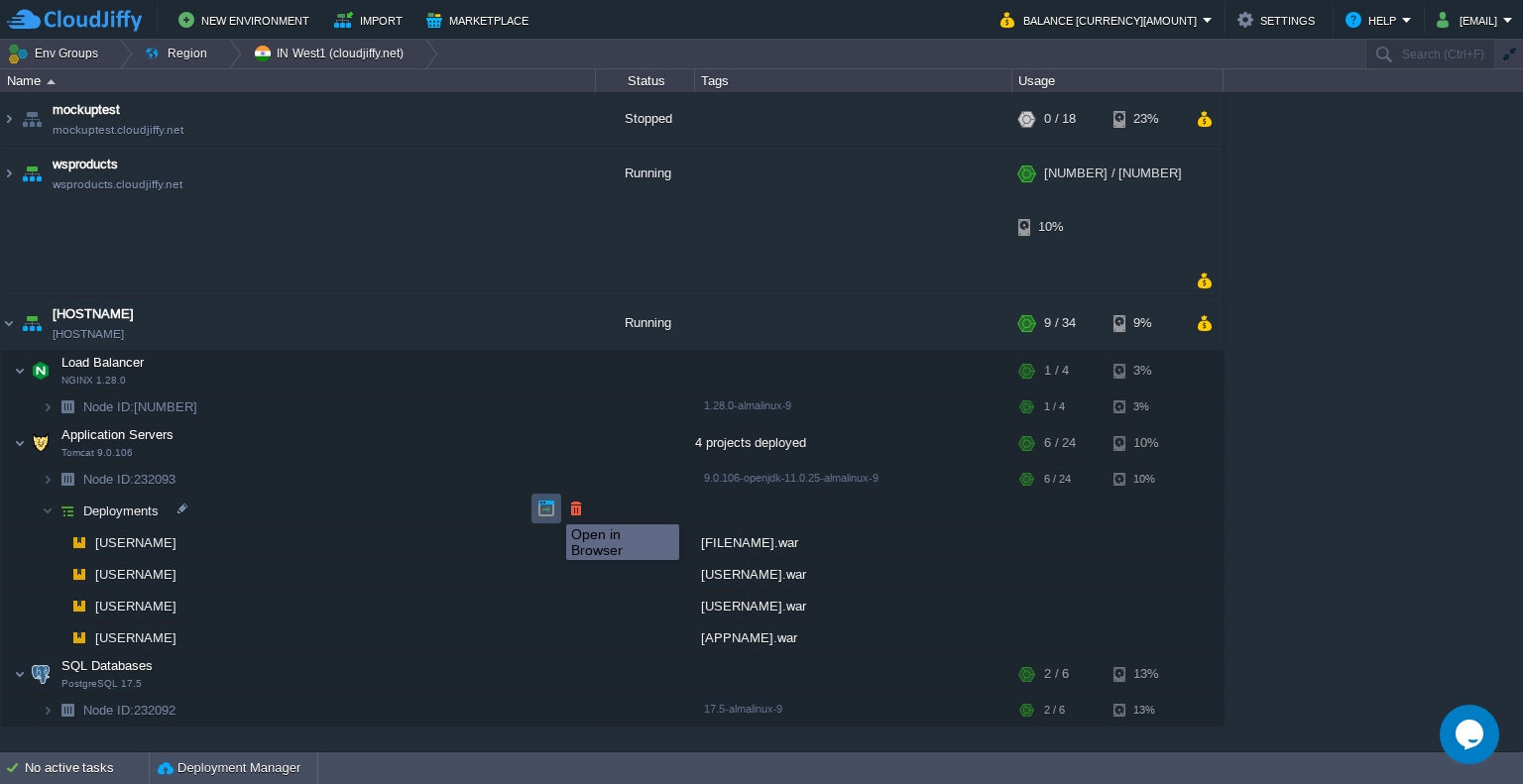 click at bounding box center (546, 508) 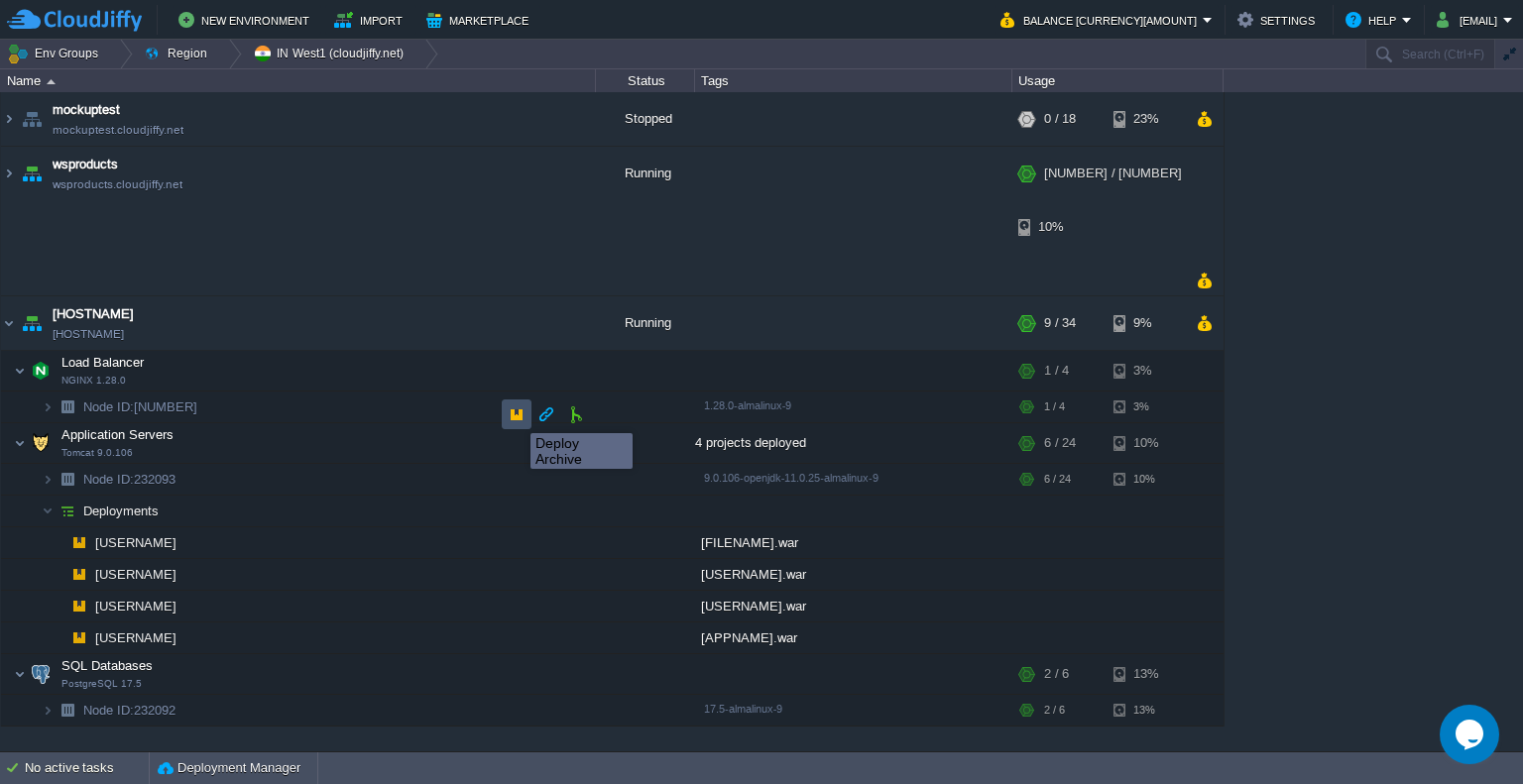 click at bounding box center (517, 414) 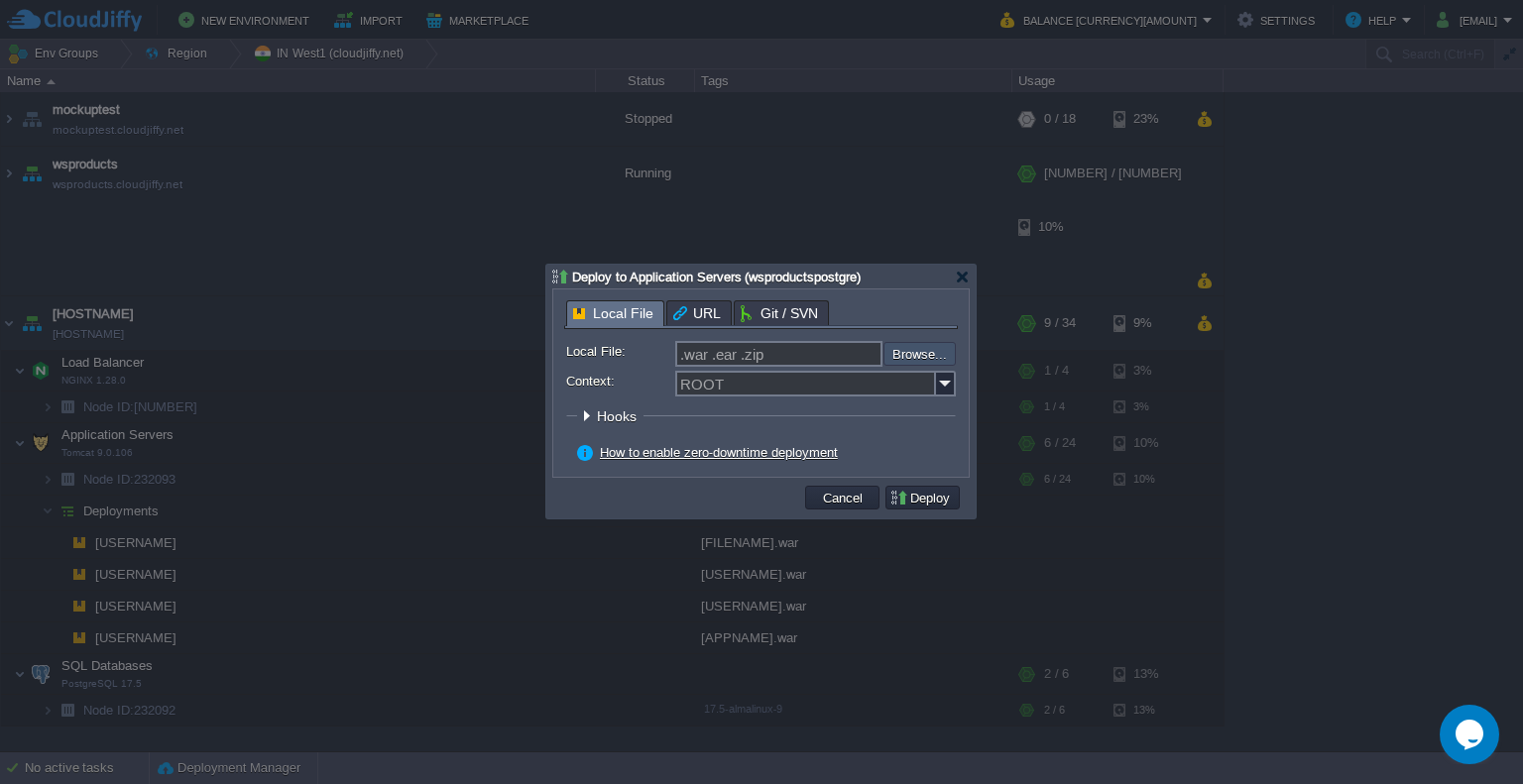 click at bounding box center [830, 354] 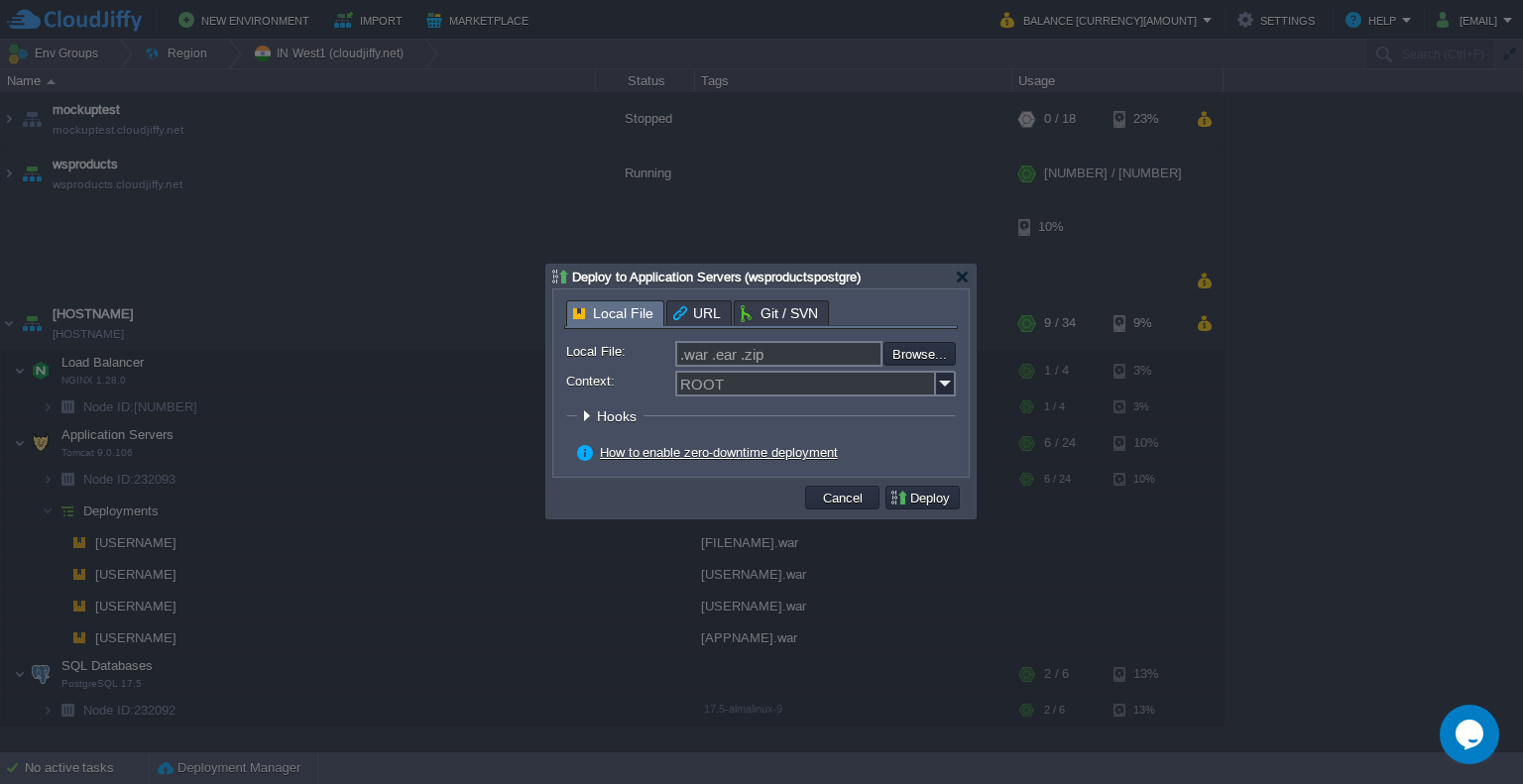 type on "C:\fakepath\[USERNAME].war" 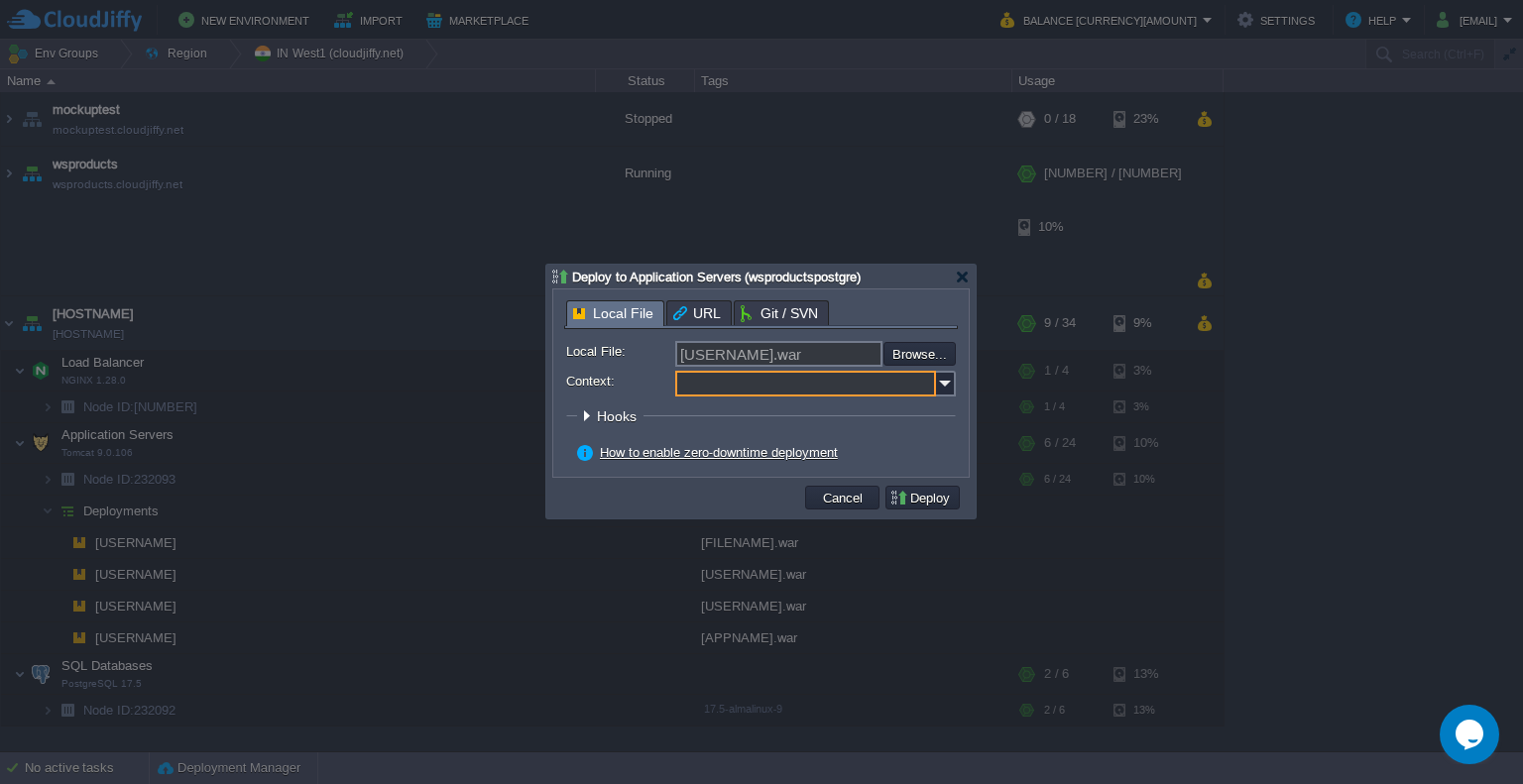 click on "Context:" at bounding box center [805, 384] 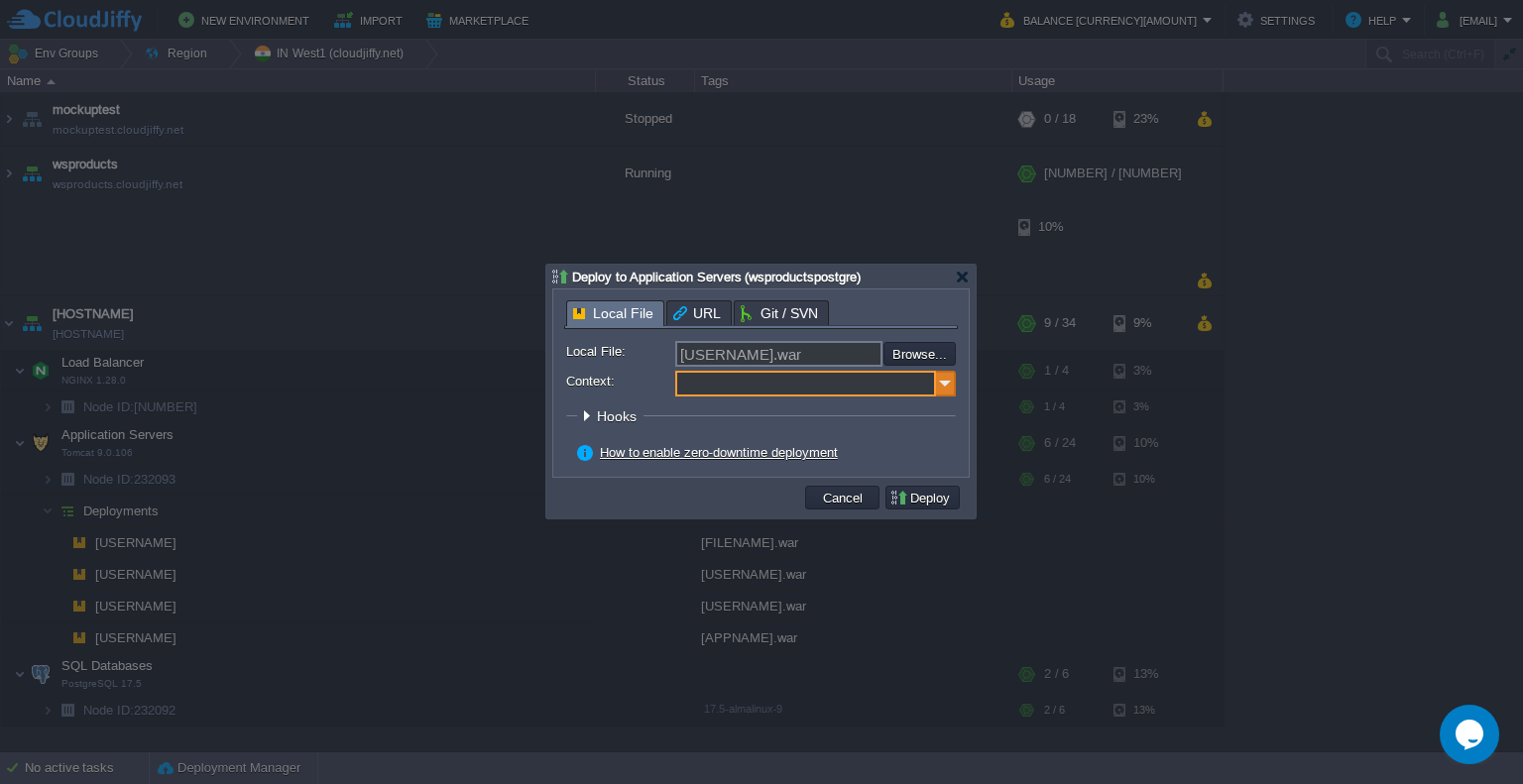 click at bounding box center [946, 384] 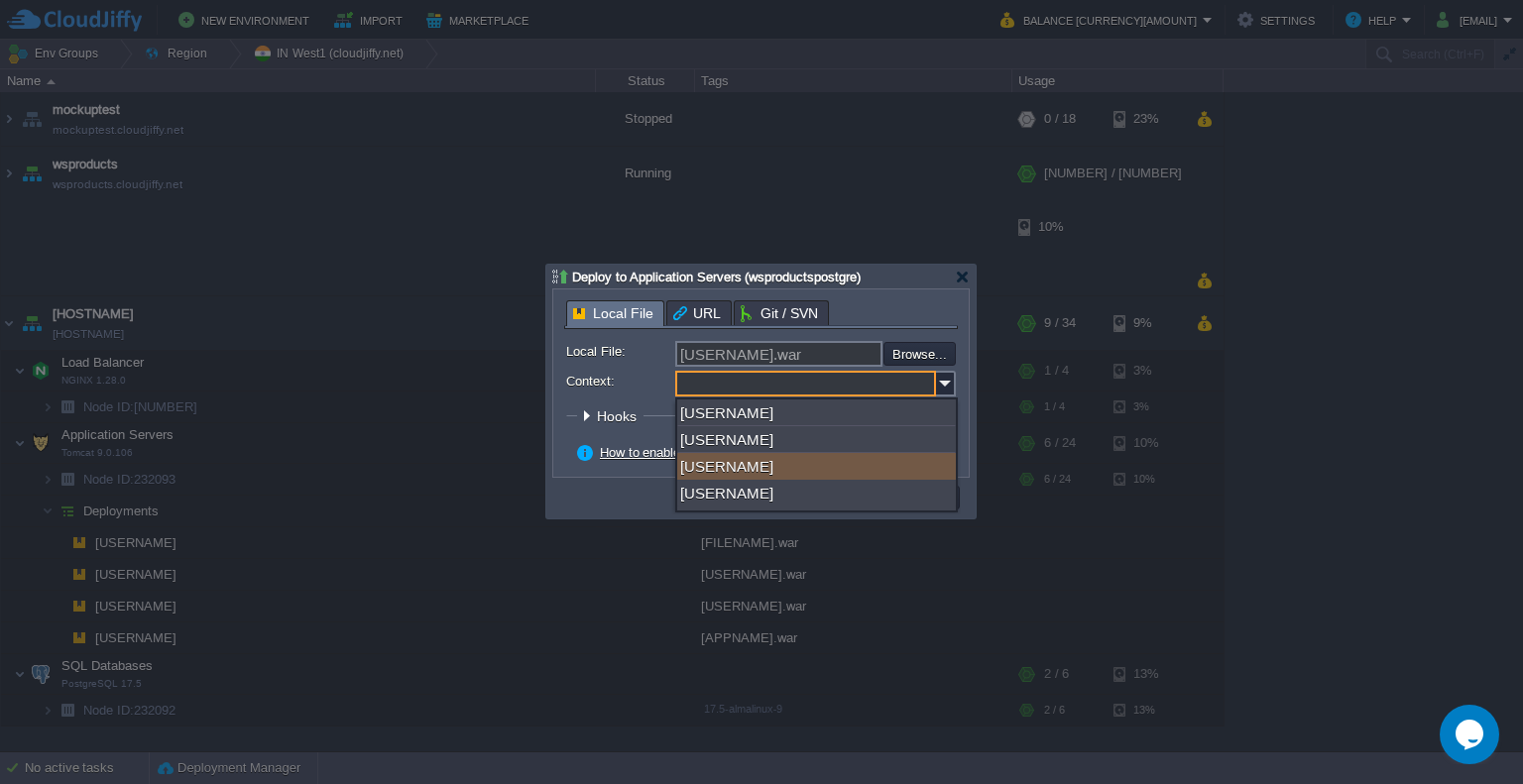 click on "[USERNAME]" at bounding box center (816, 466) 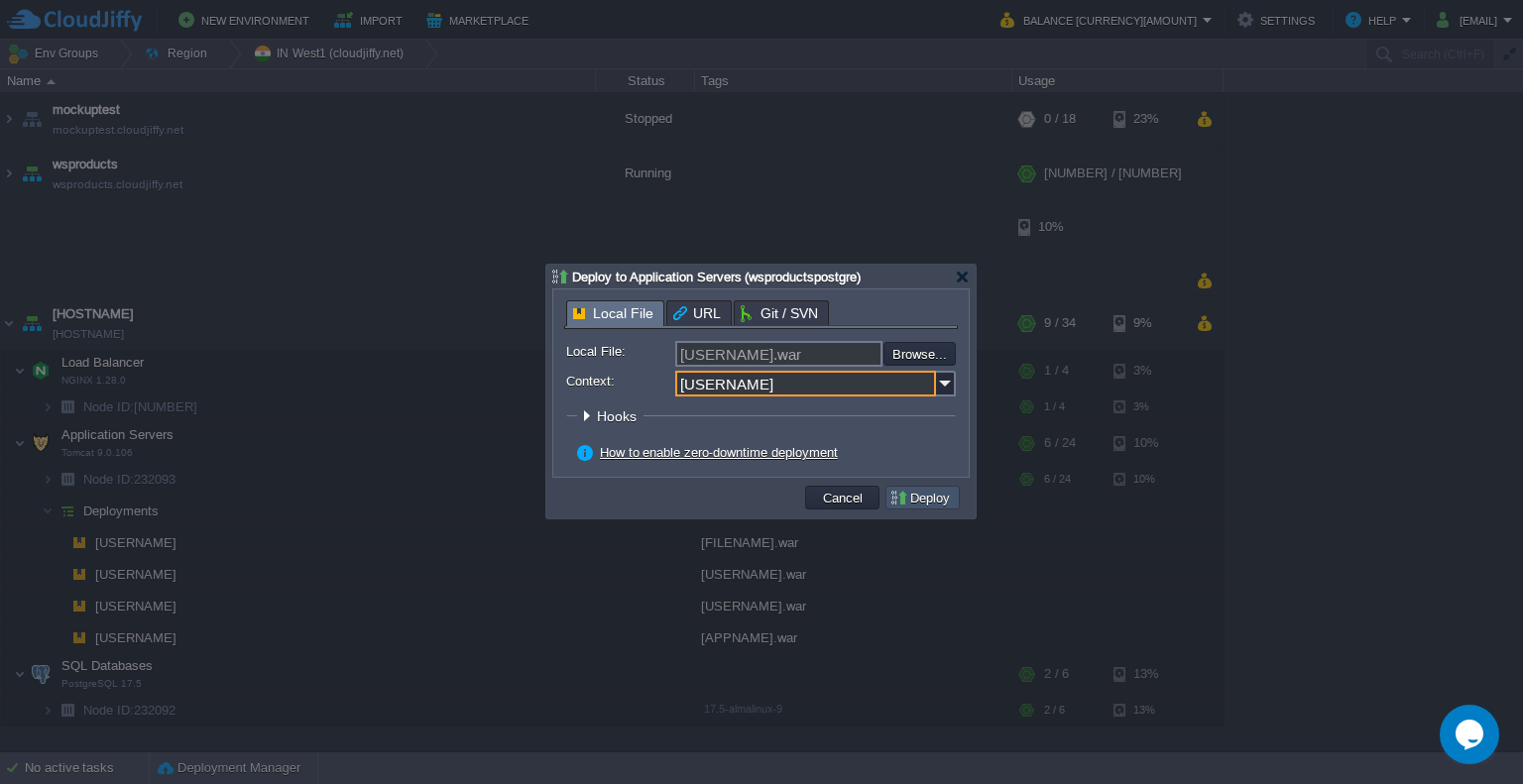 click on "Deploy" at bounding box center (922, 498) 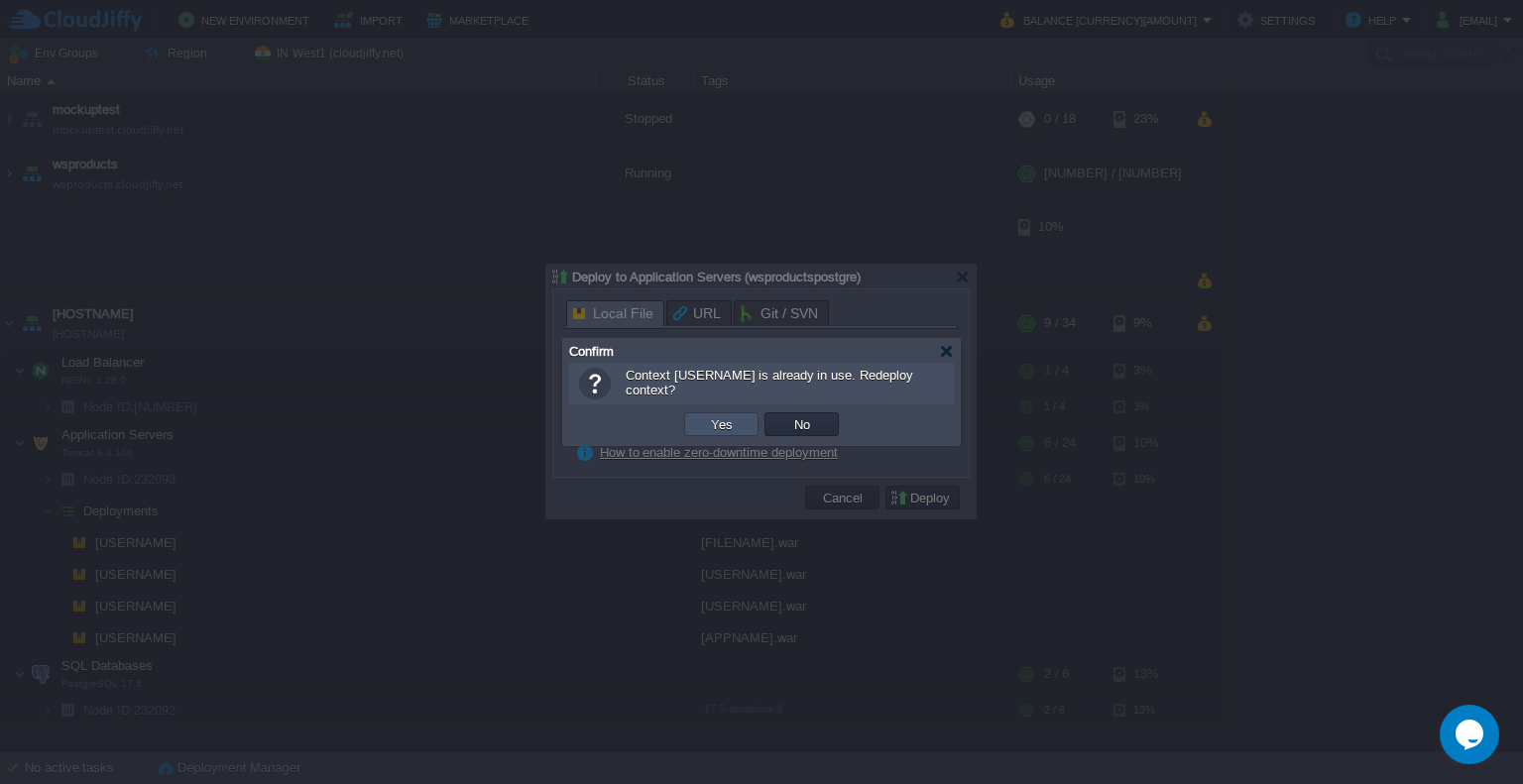 click on "Yes" at bounding box center [722, 424] 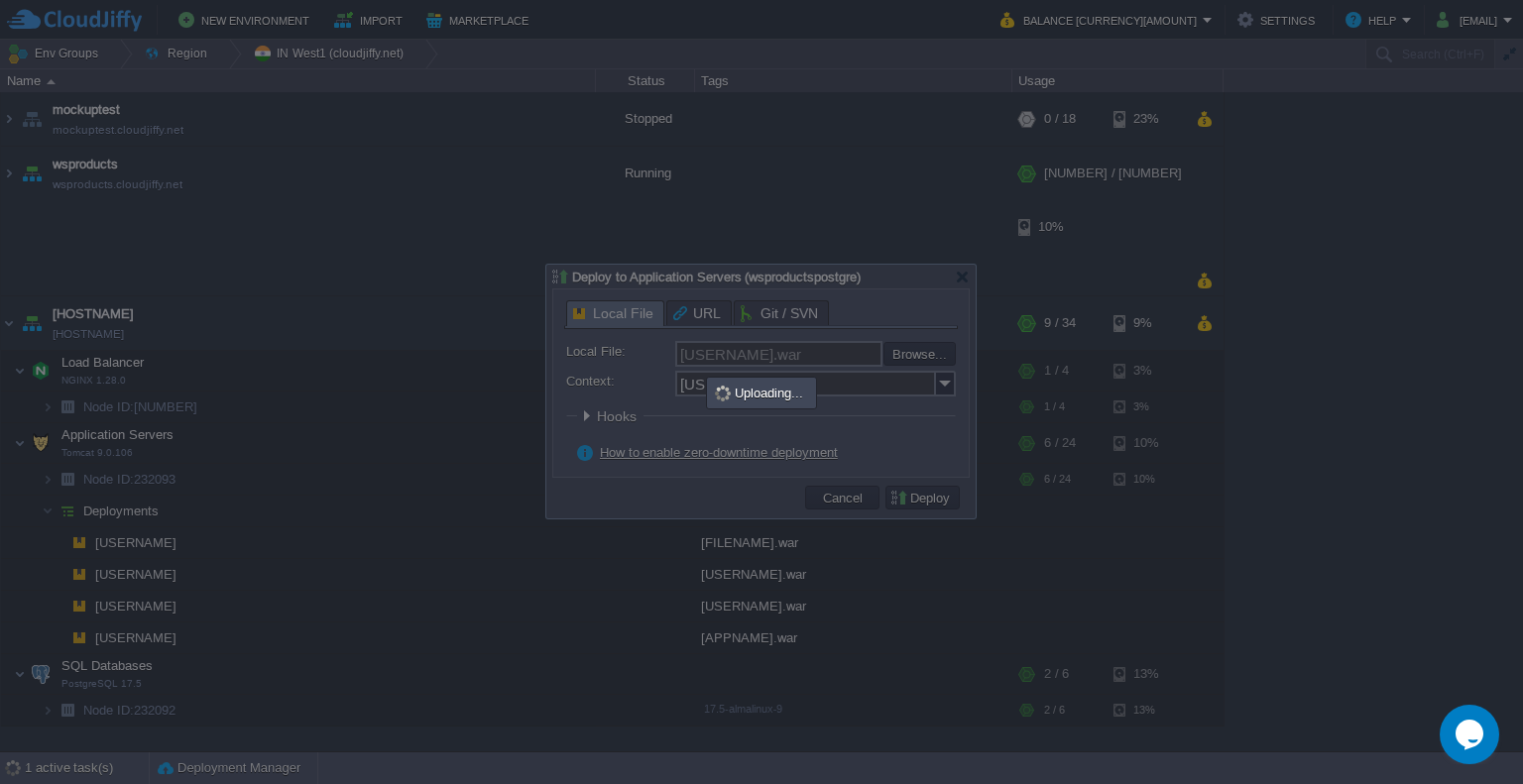 type on ".war .ear .zip" 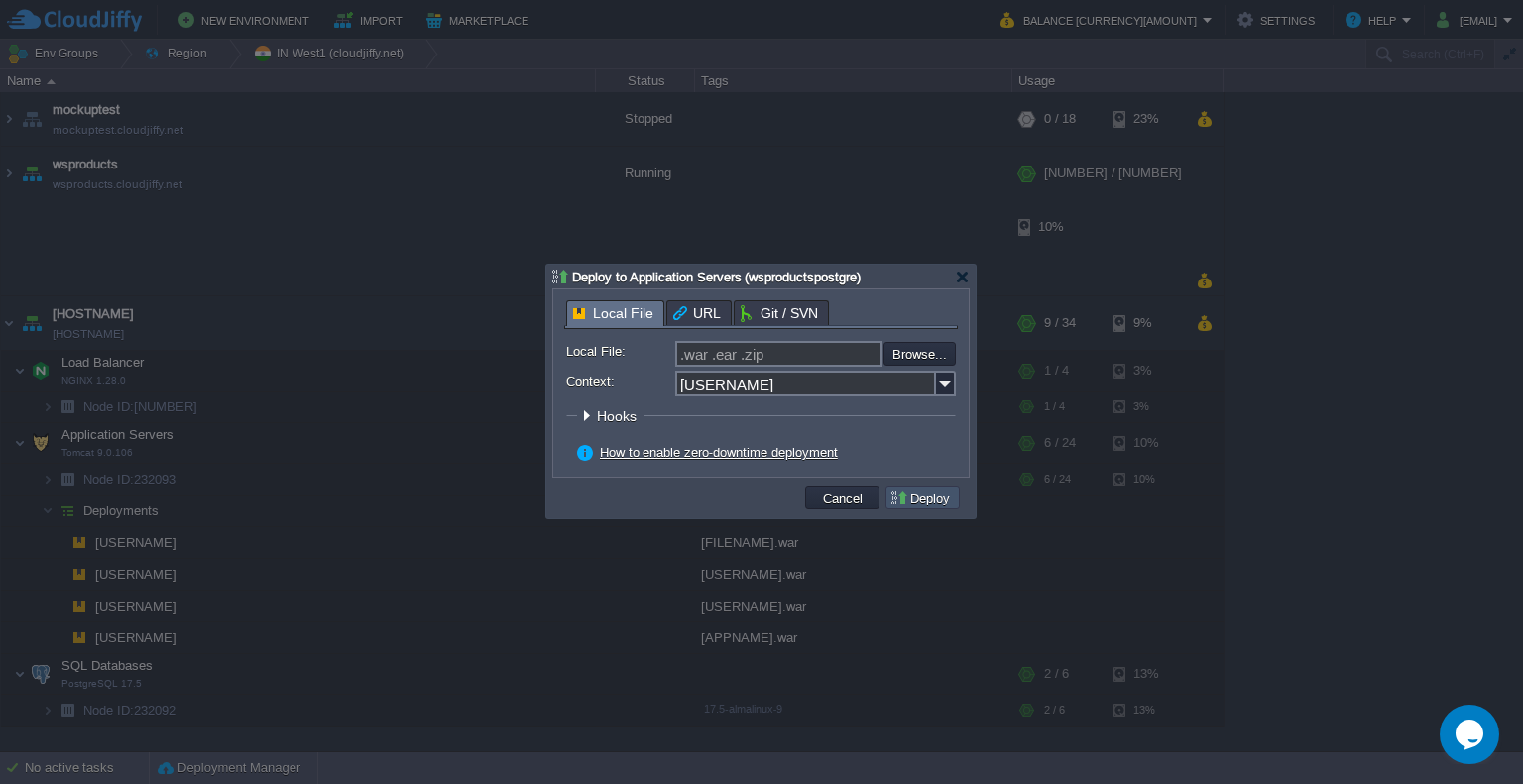 click on "Deploy" at bounding box center (922, 498) 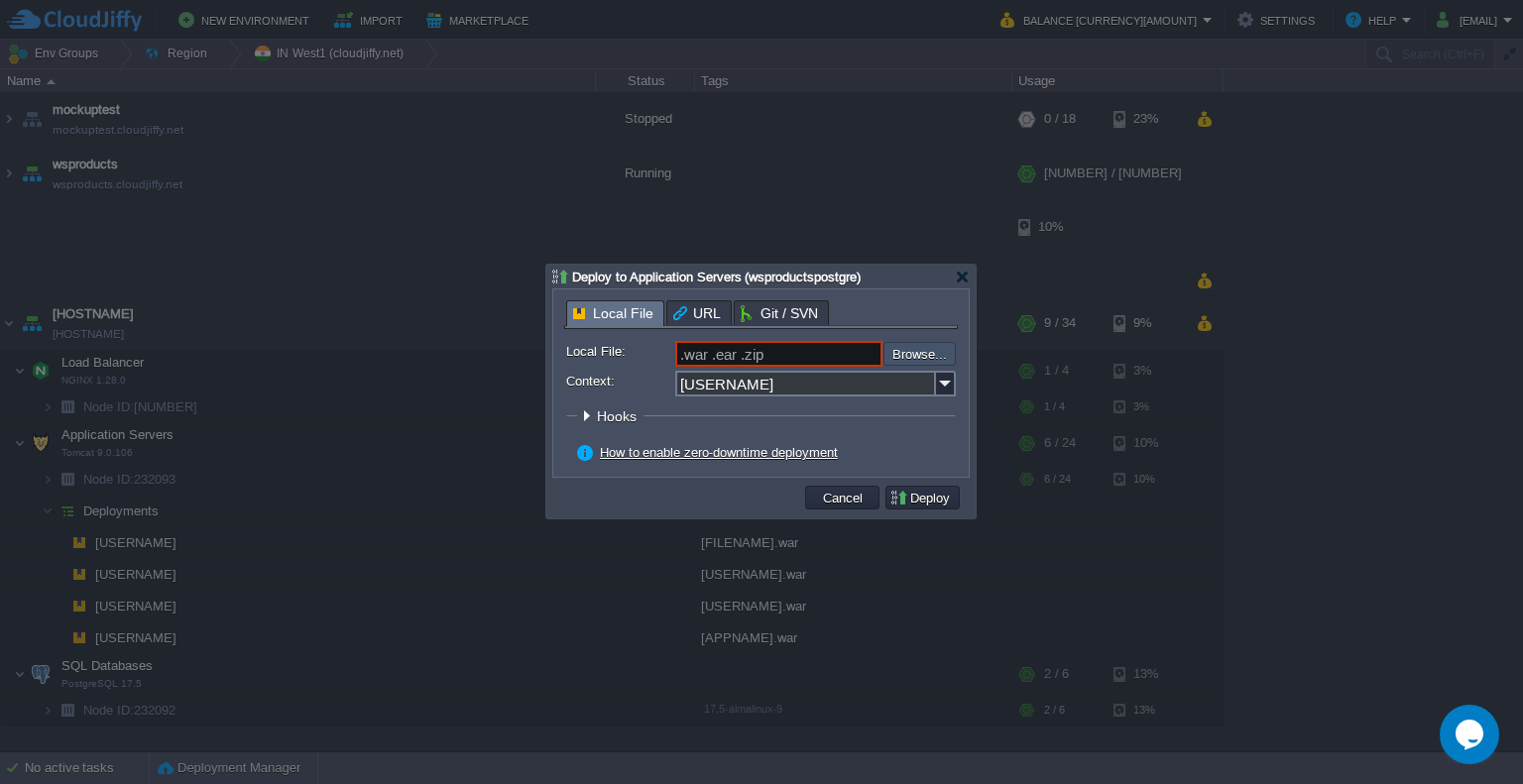 click at bounding box center [830, 353] 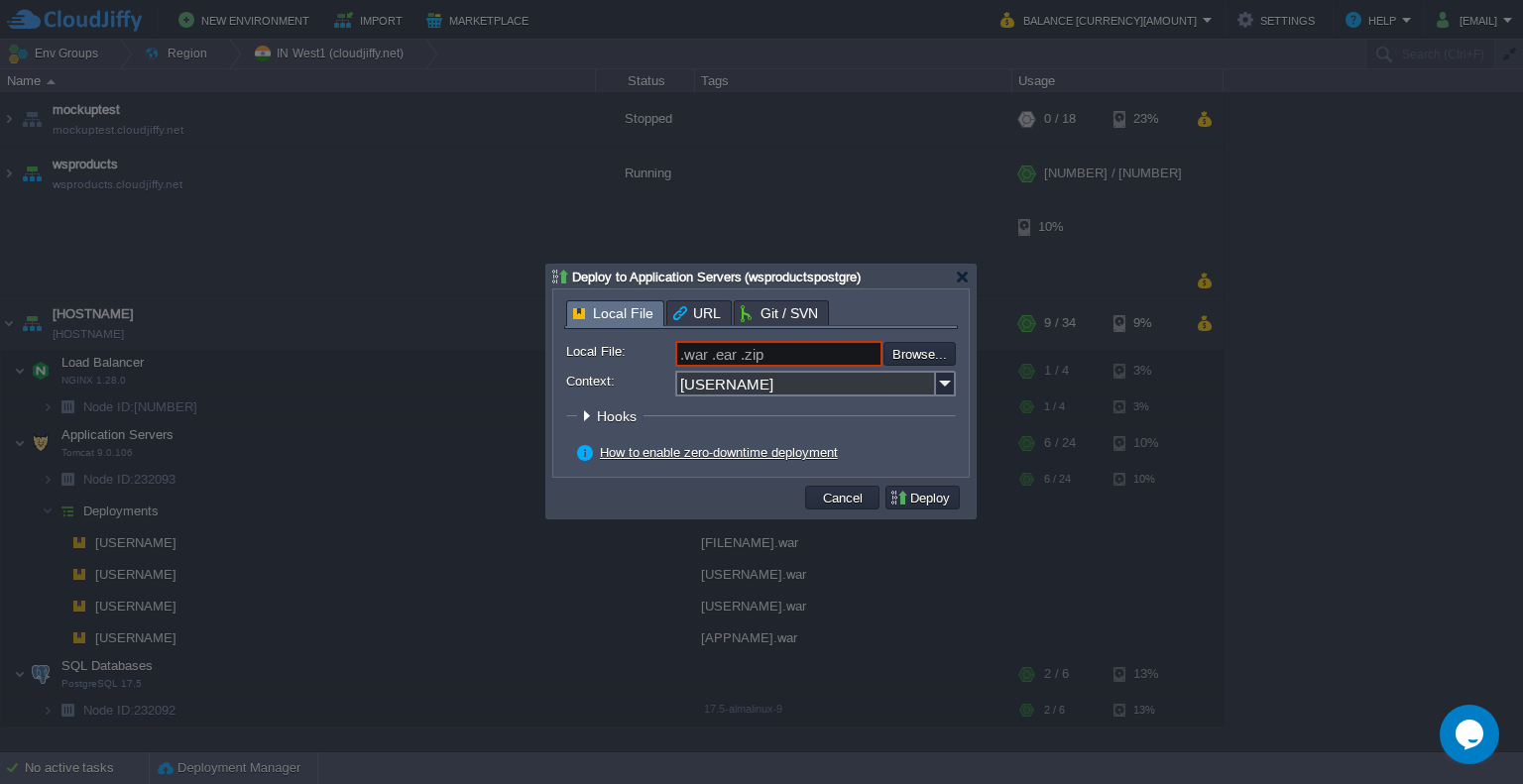 type on "C:\fakepath\[USERNAME].war" 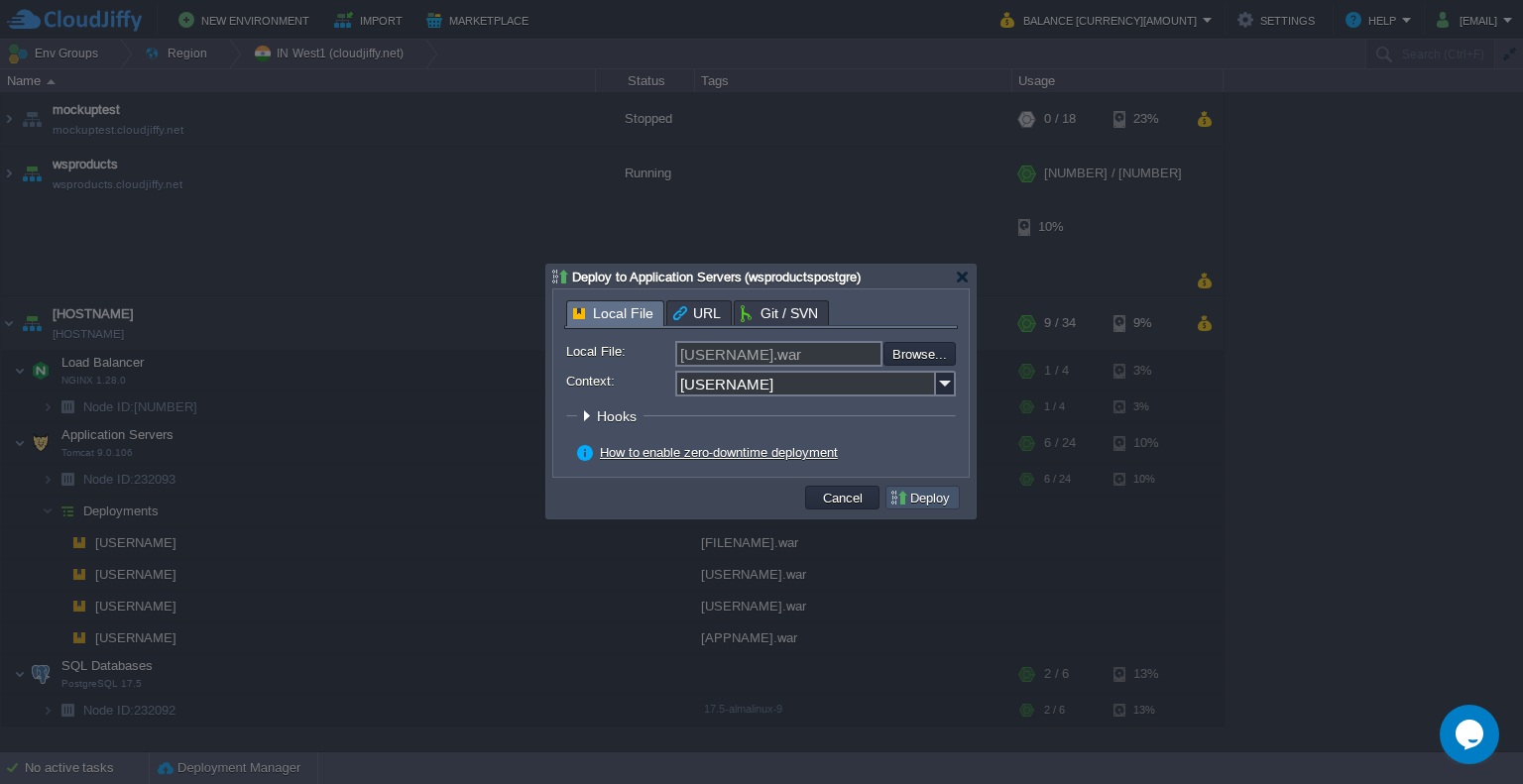 click on "Deploy" at bounding box center [922, 498] 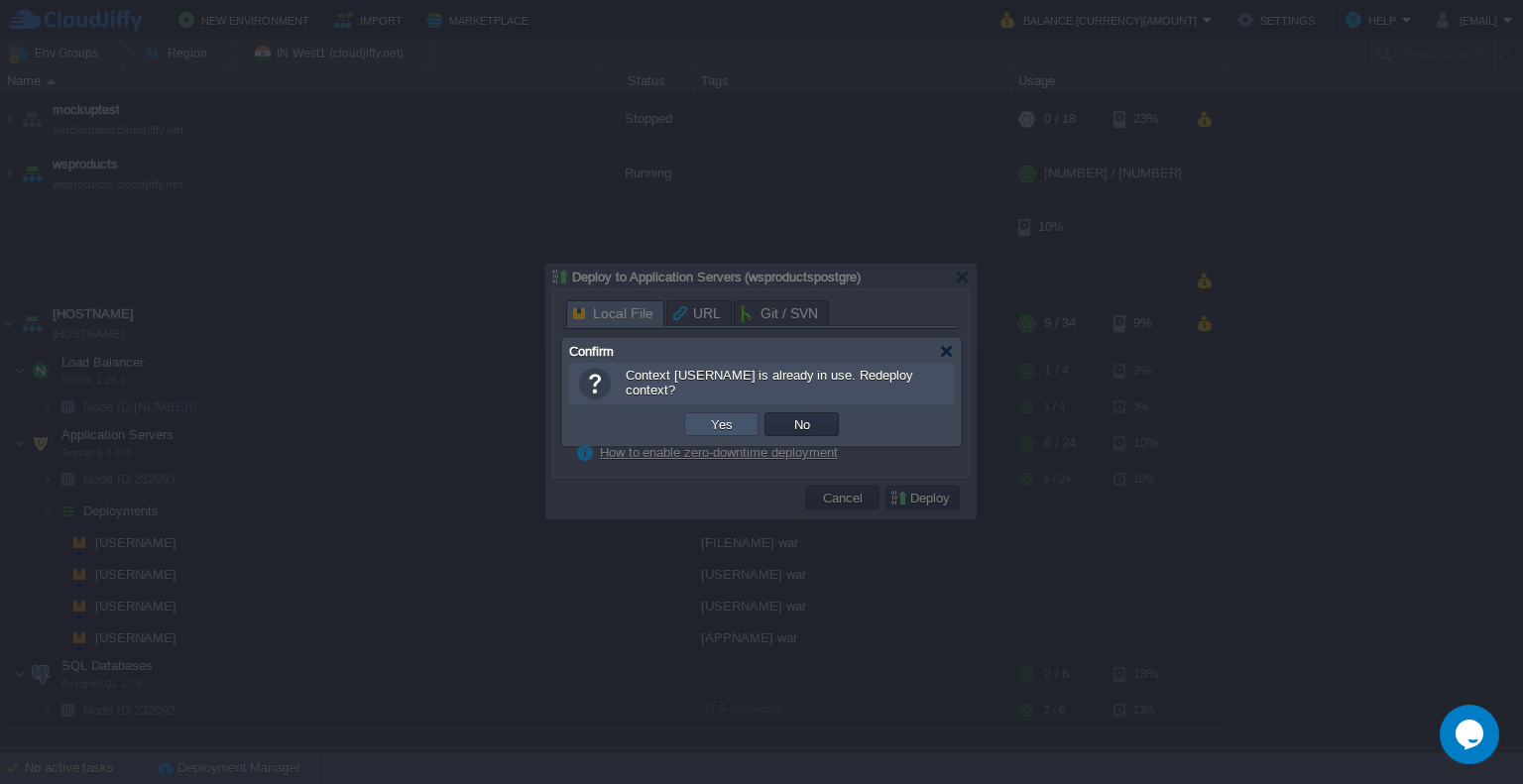 click on "Yes" at bounding box center [722, 424] 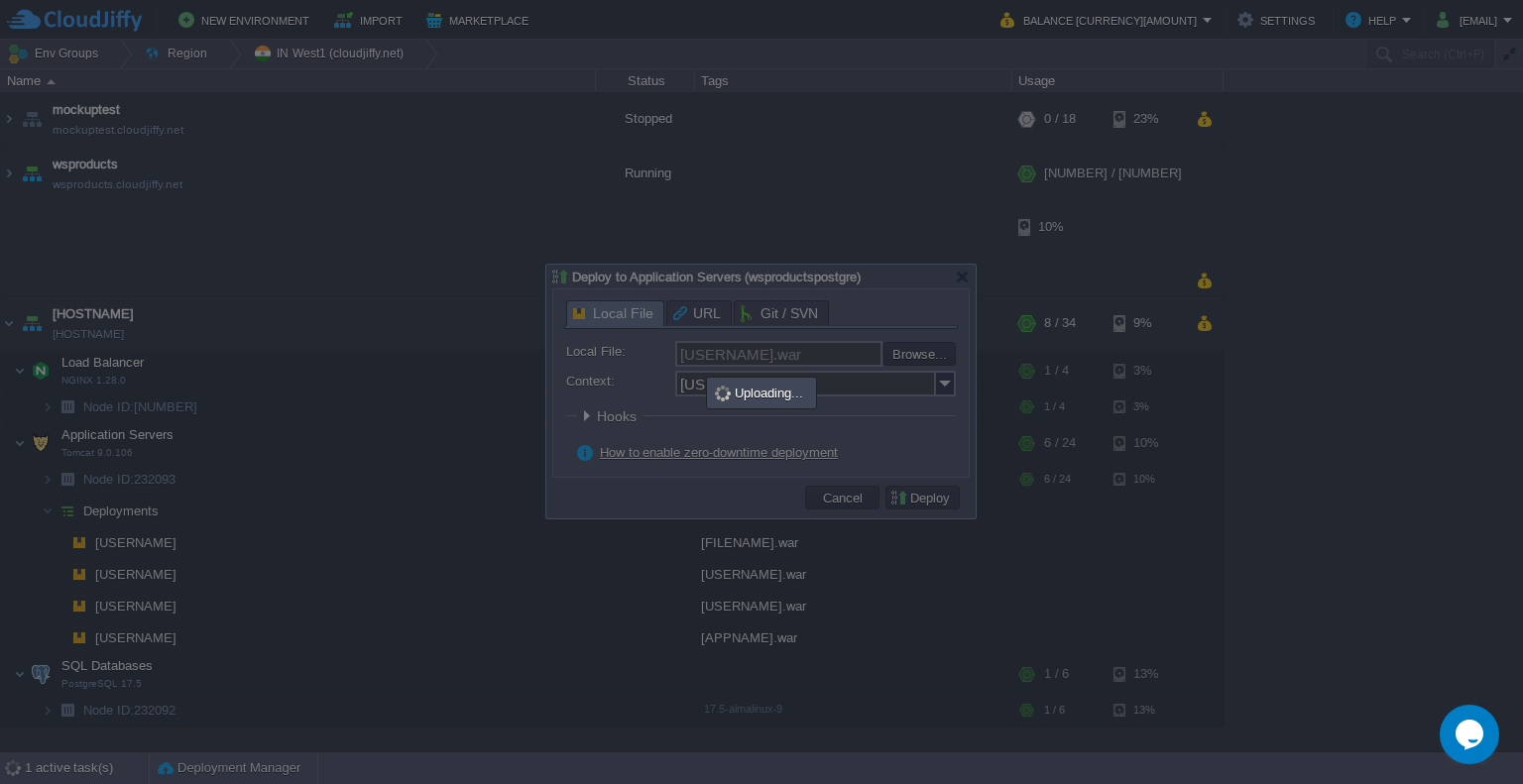 type on ".war .ear .zip" 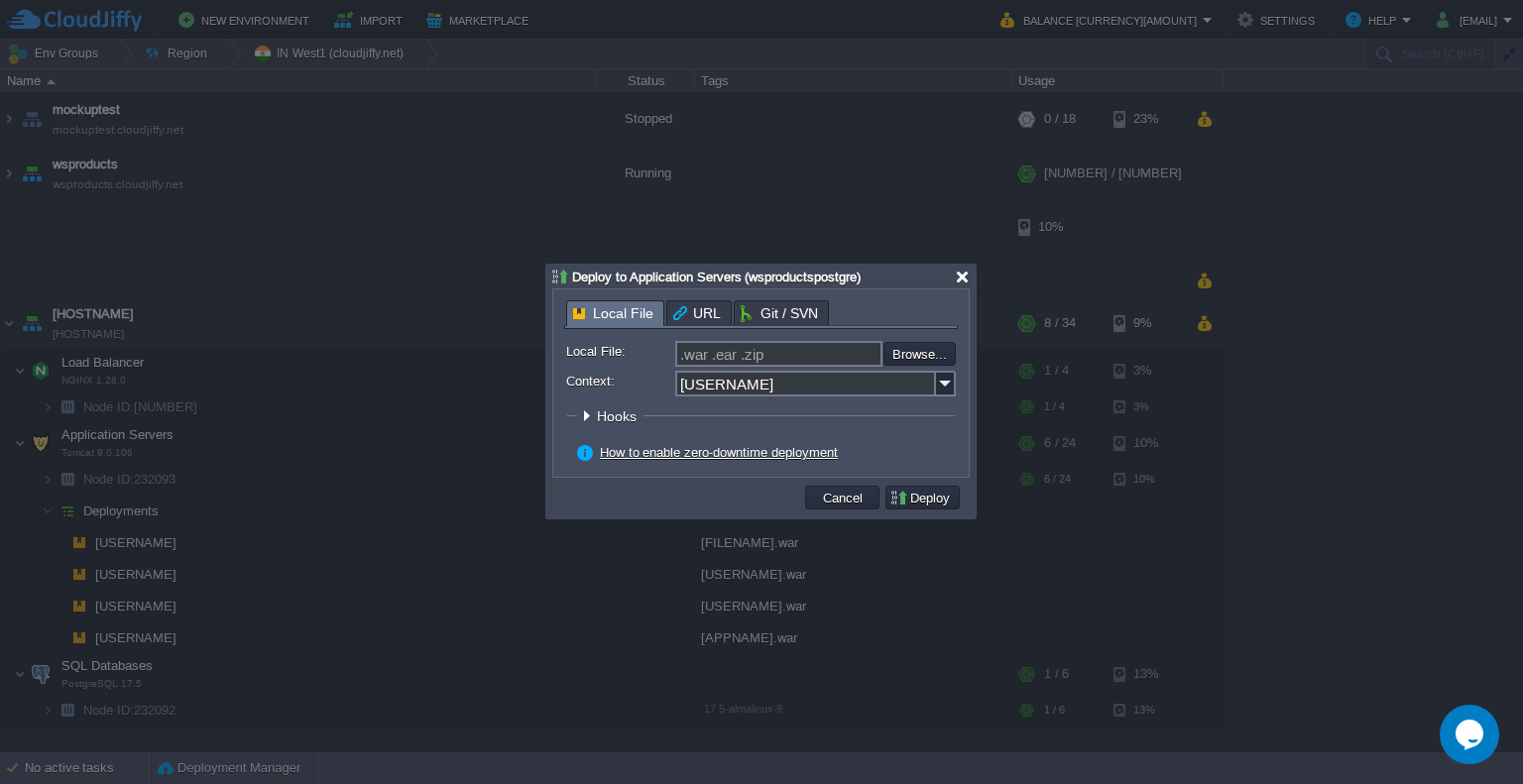 click at bounding box center (962, 277) 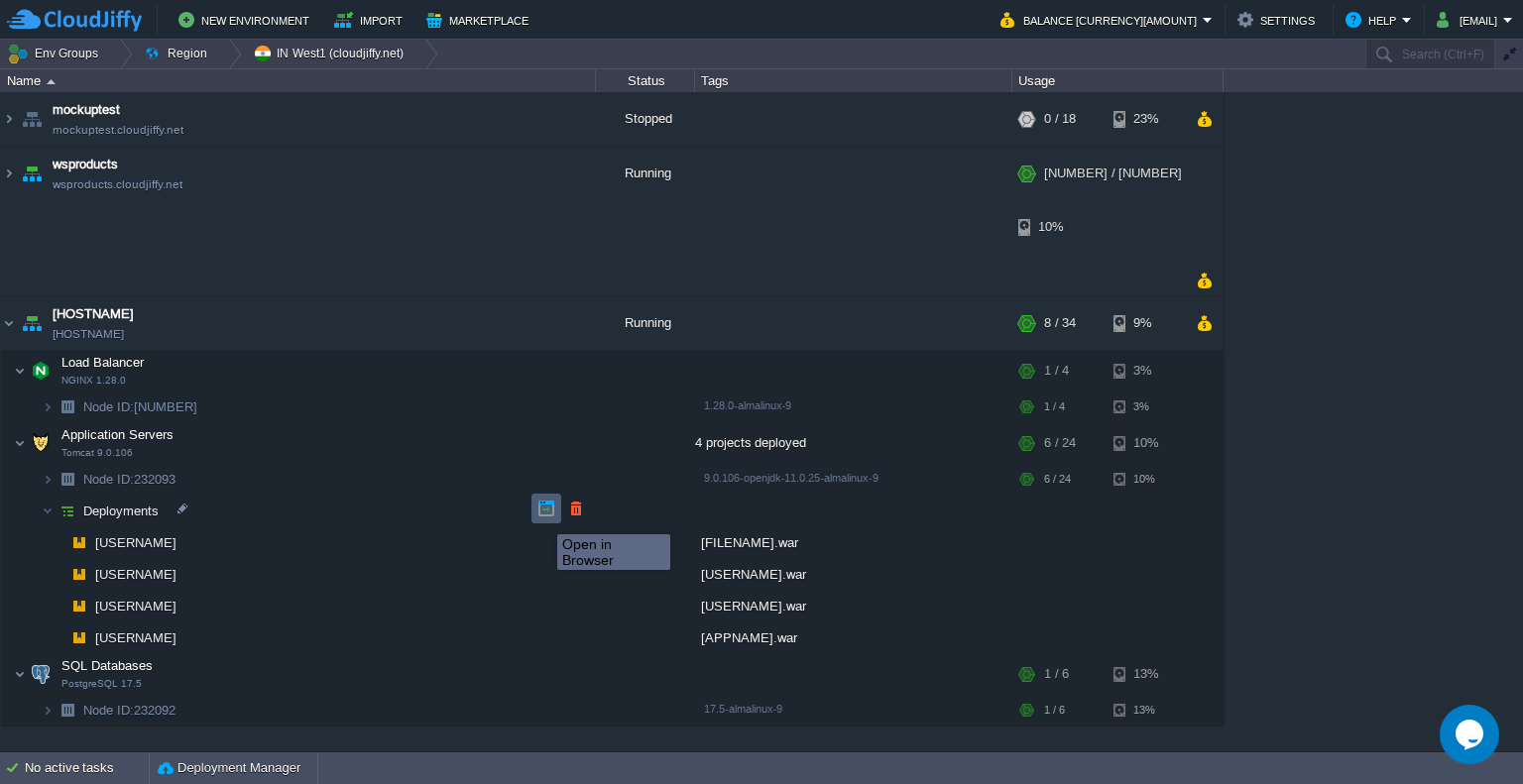 click at bounding box center [546, 508] 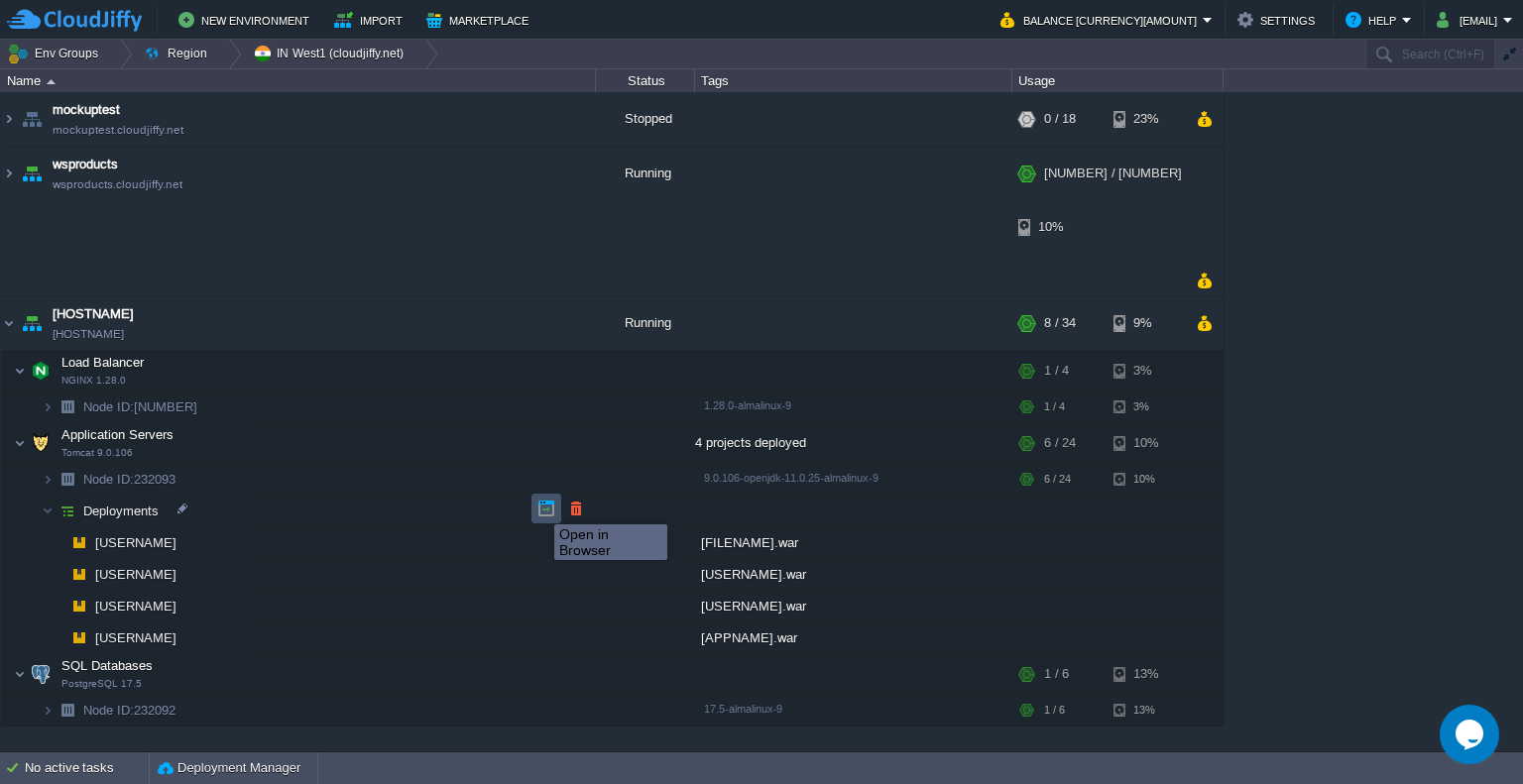 click at bounding box center [546, 508] 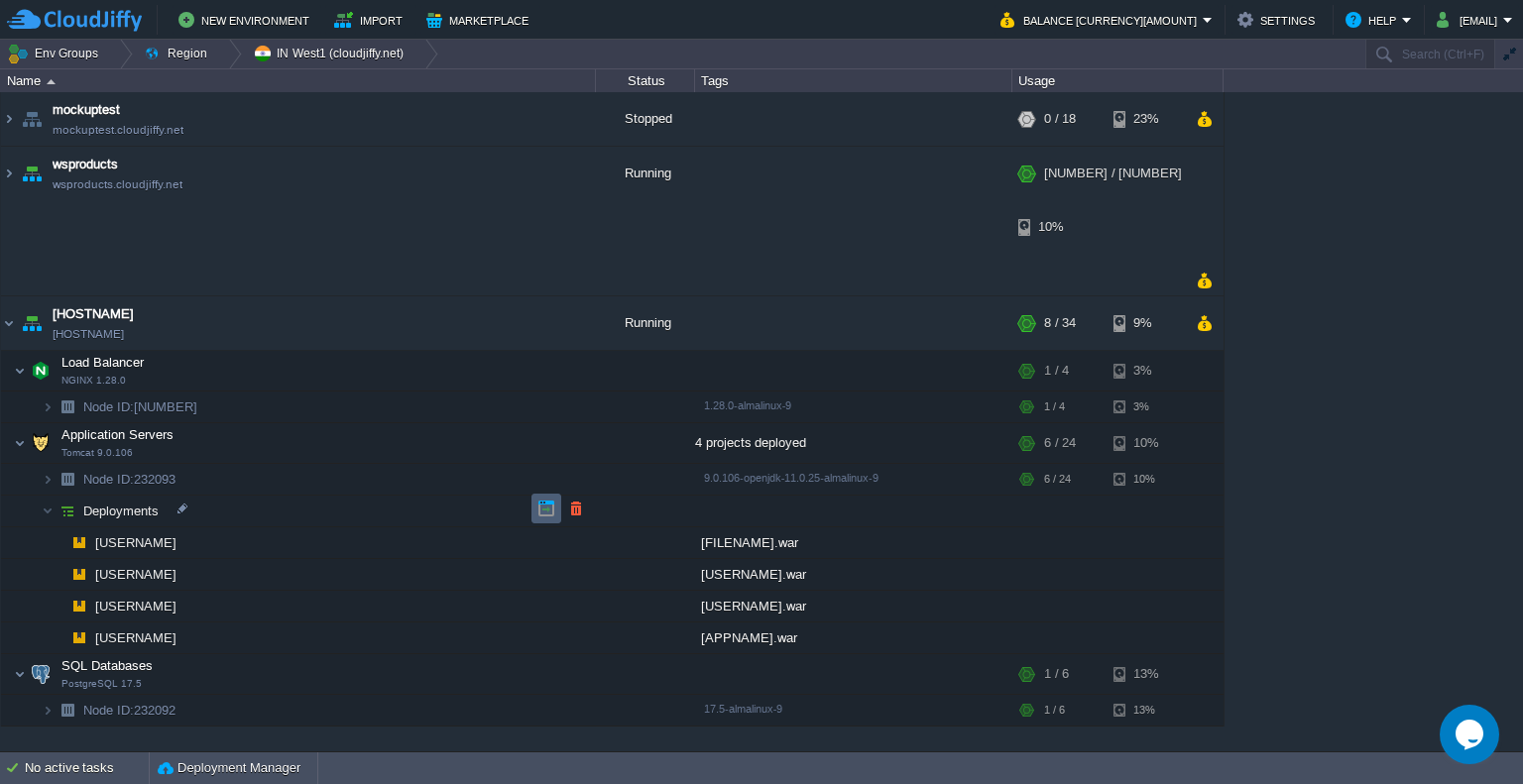 click at bounding box center (546, 508) 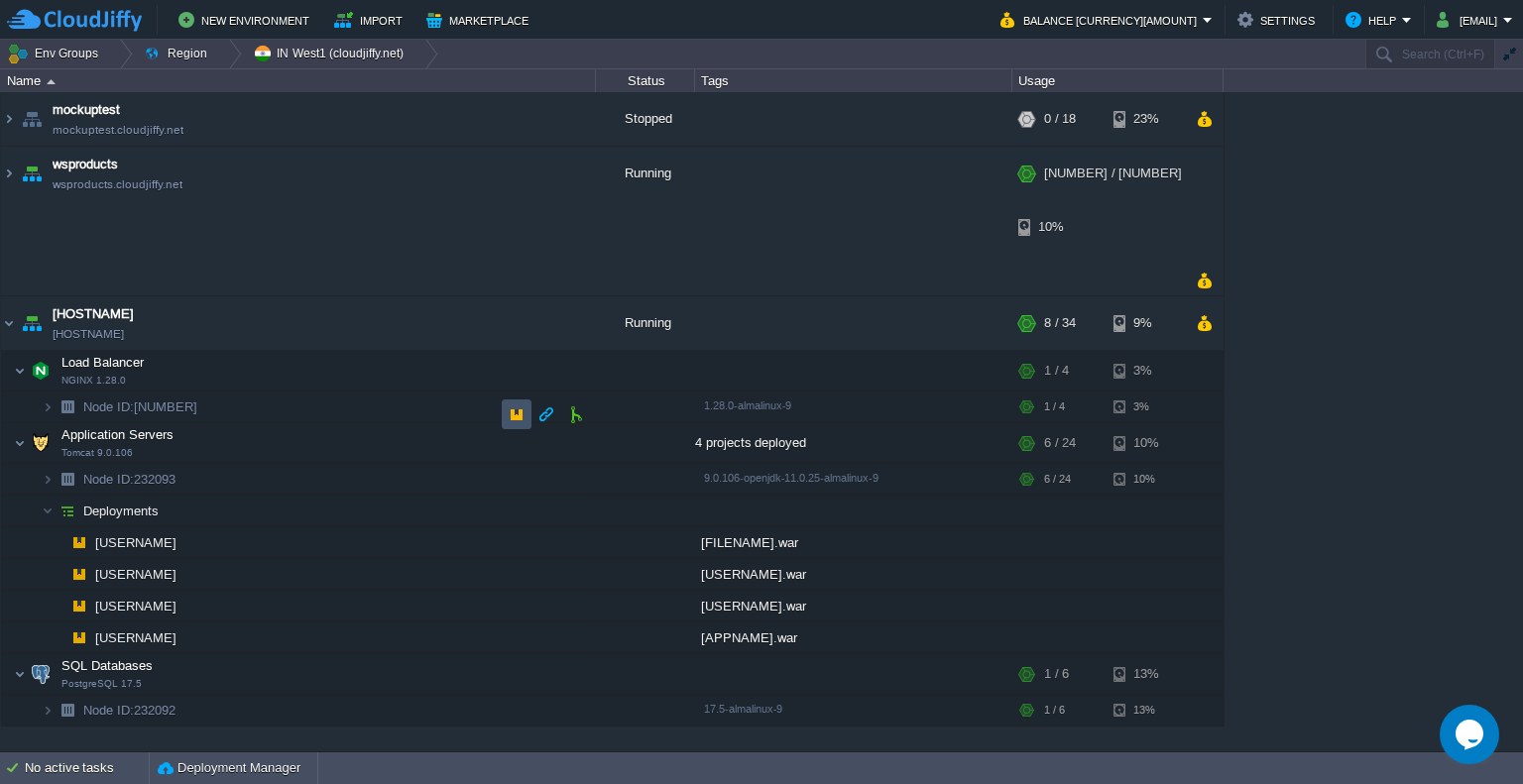 click at bounding box center (517, 414) 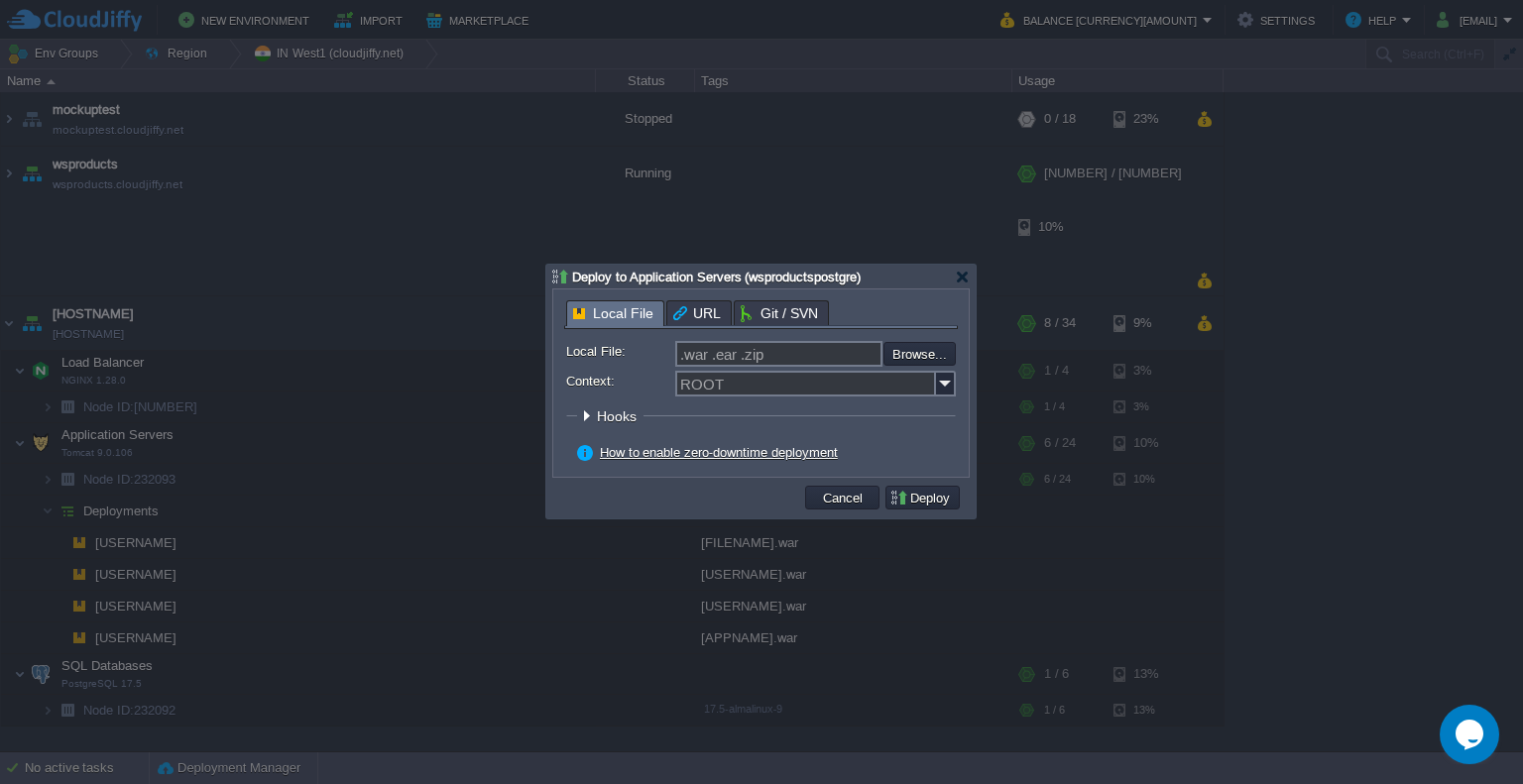 click on ".war .ear .zip" at bounding box center (778, 354) 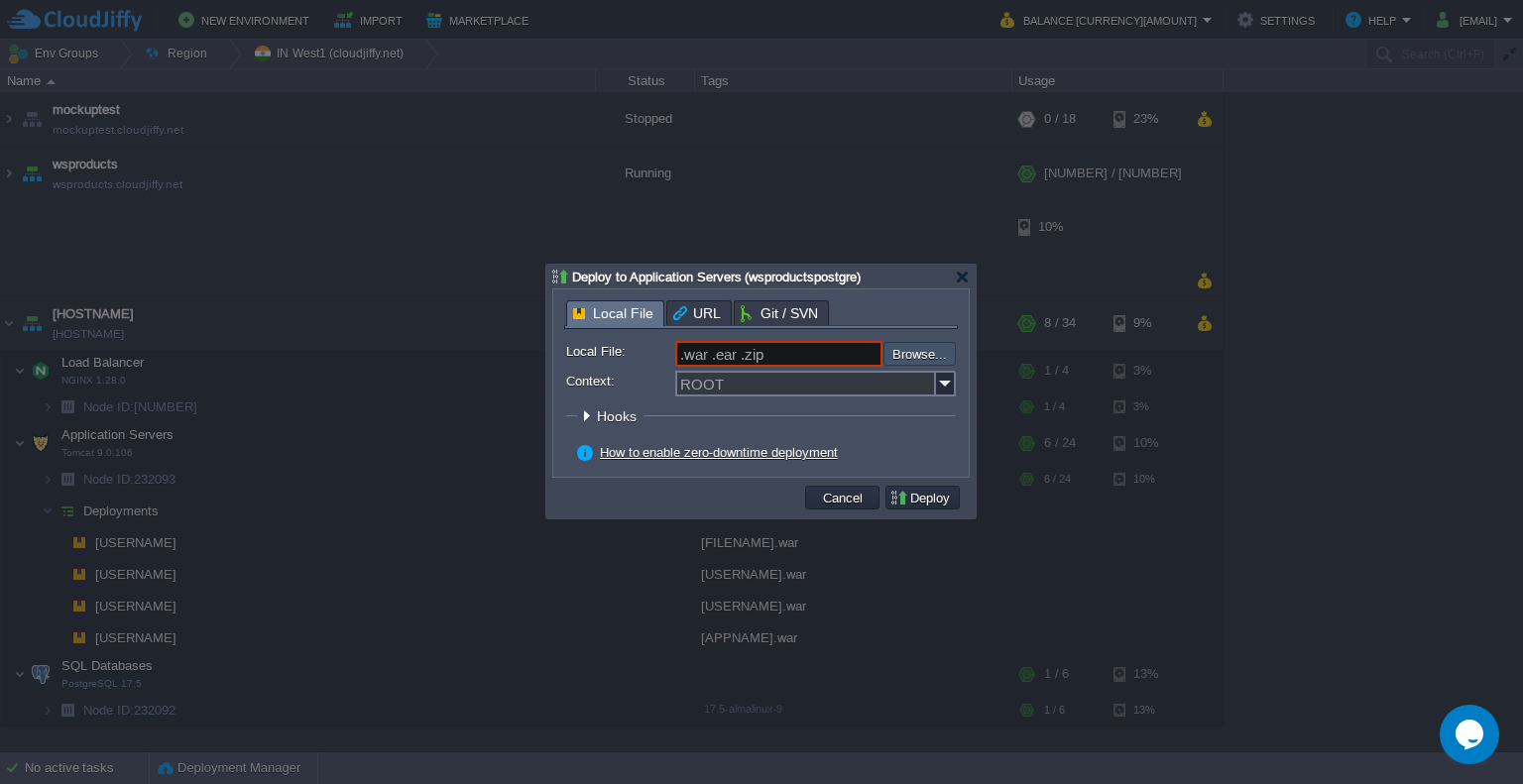 click at bounding box center (830, 354) 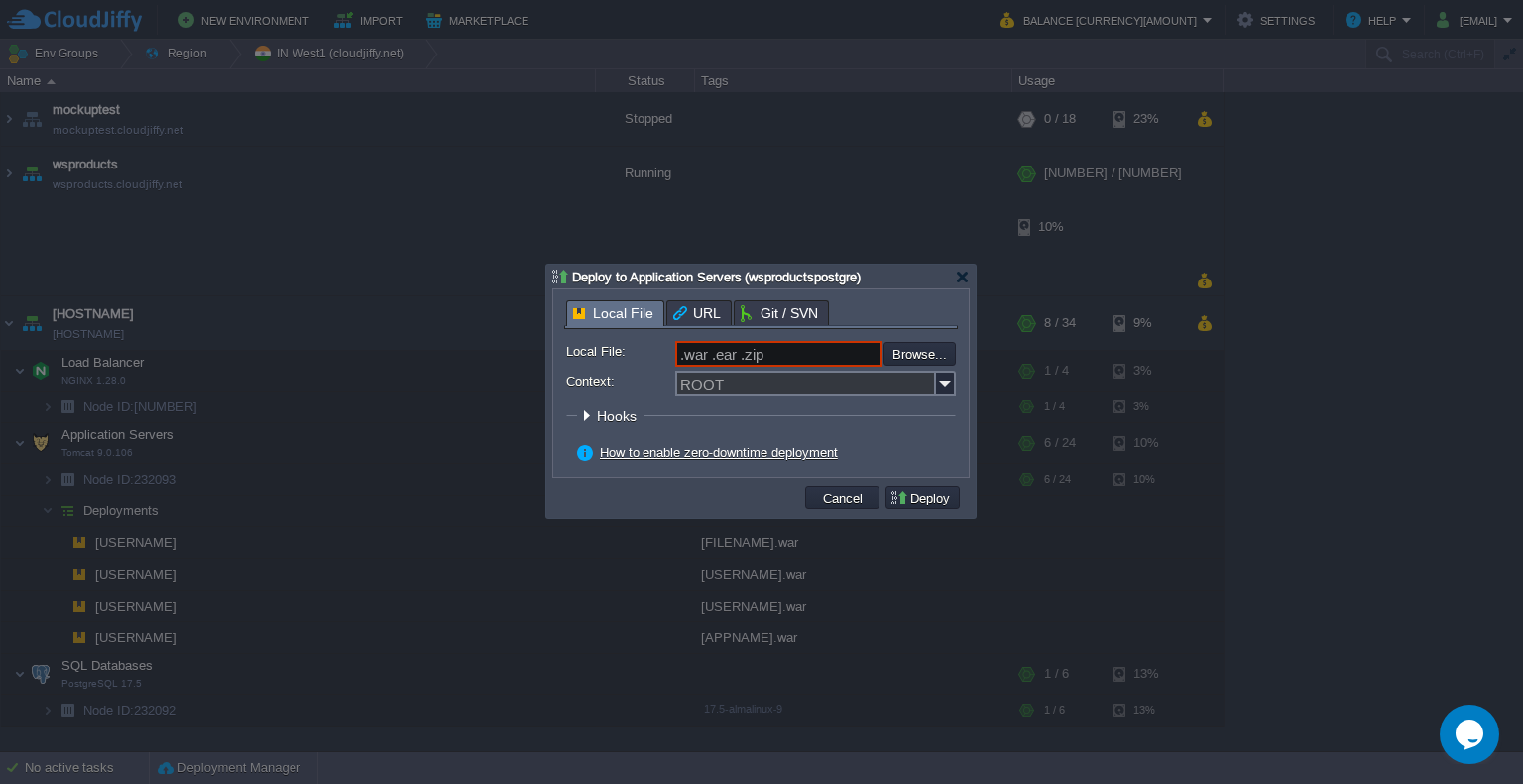 type on "C:\fakepath\[USERNAME].war" 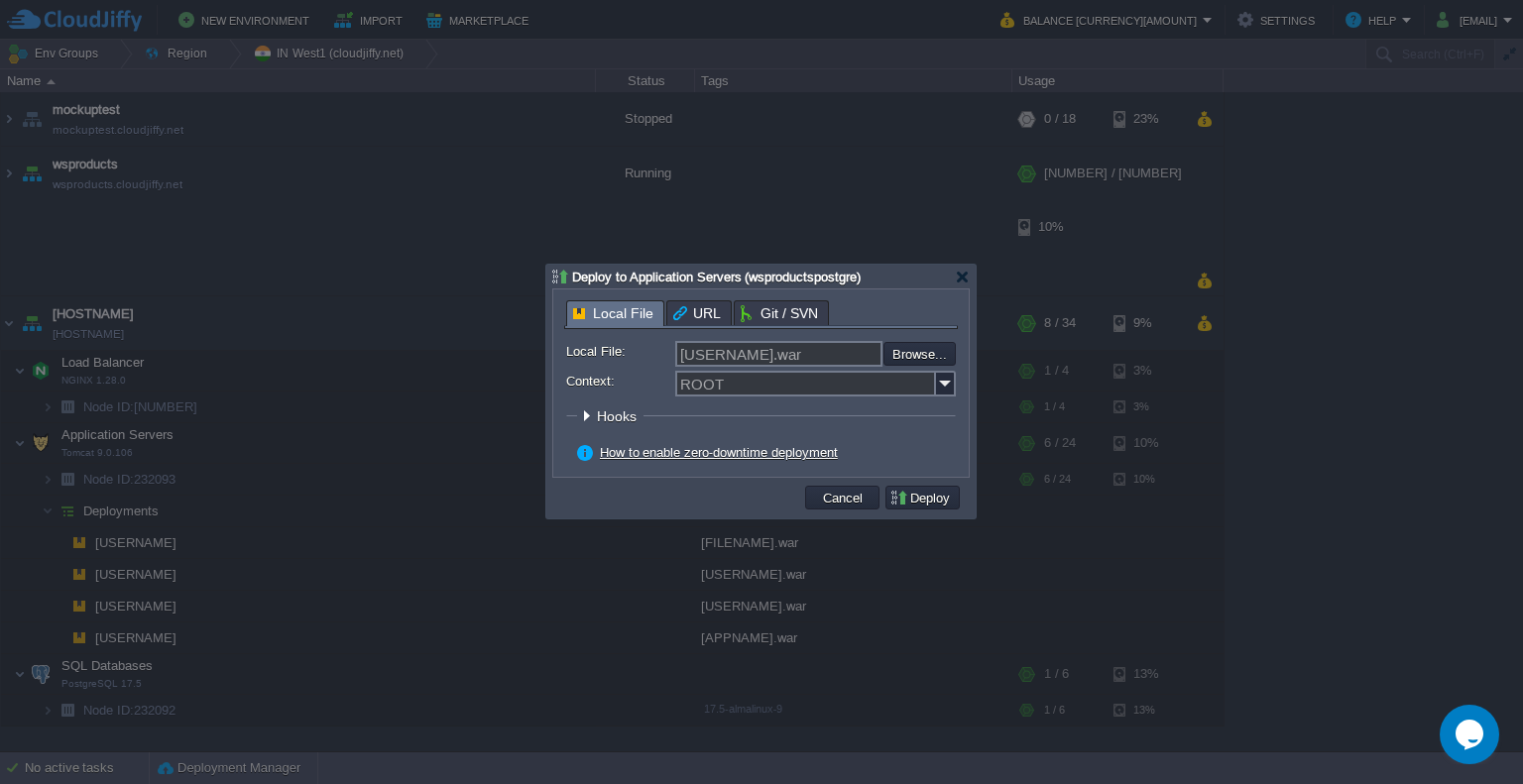 click on "ROOT" at bounding box center [815, 384] 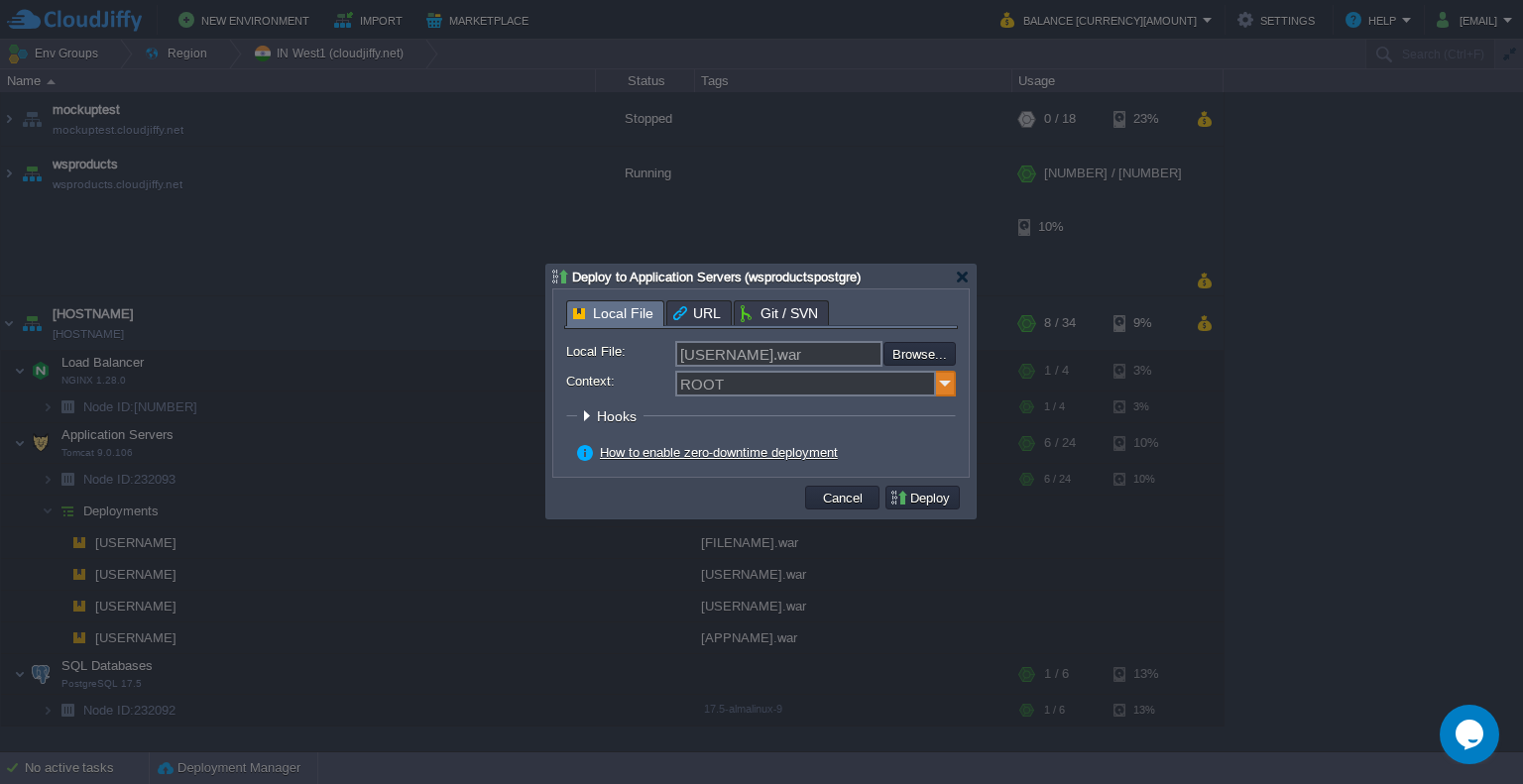 click at bounding box center (946, 384) 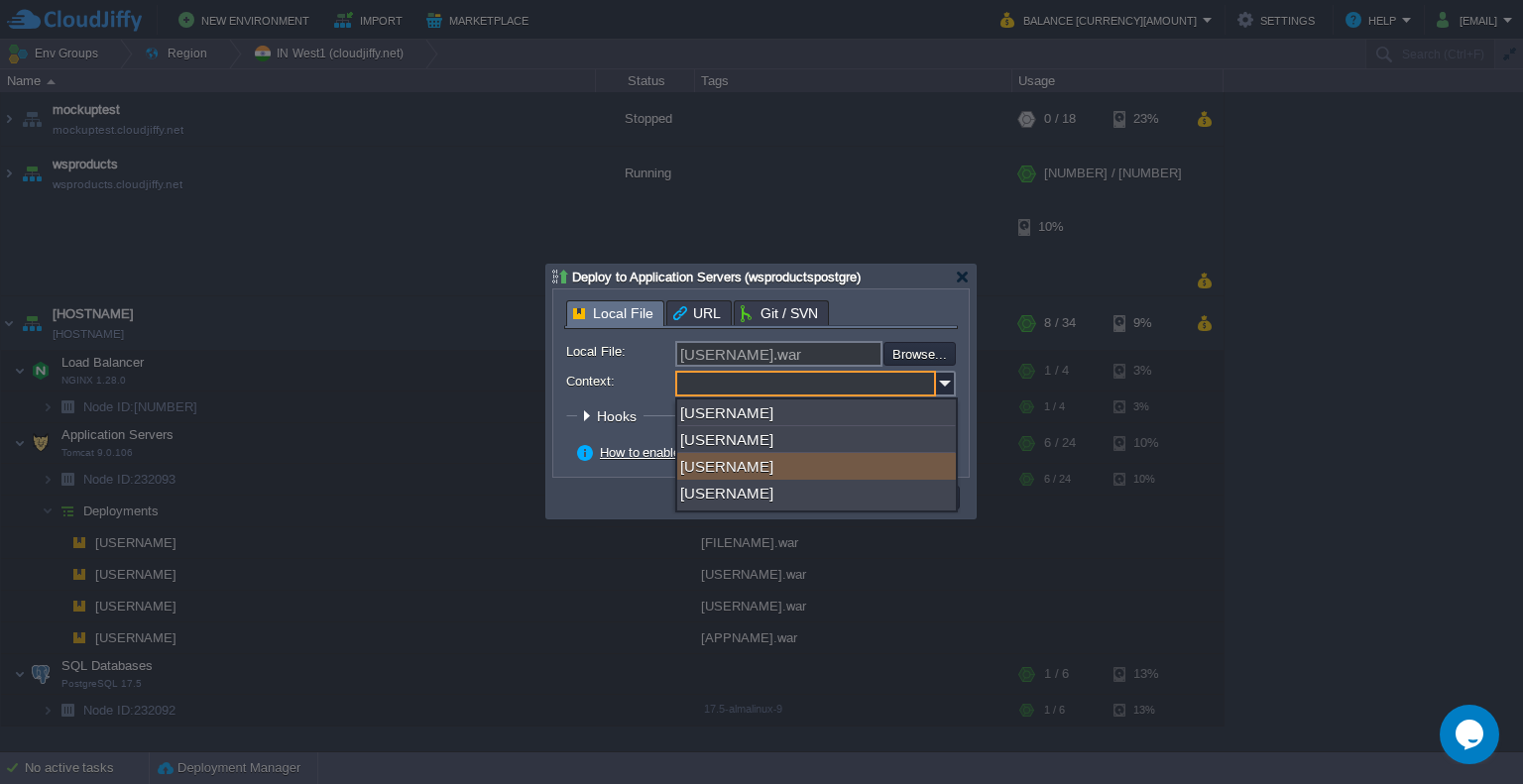 click on "[USERNAME]" at bounding box center [816, 466] 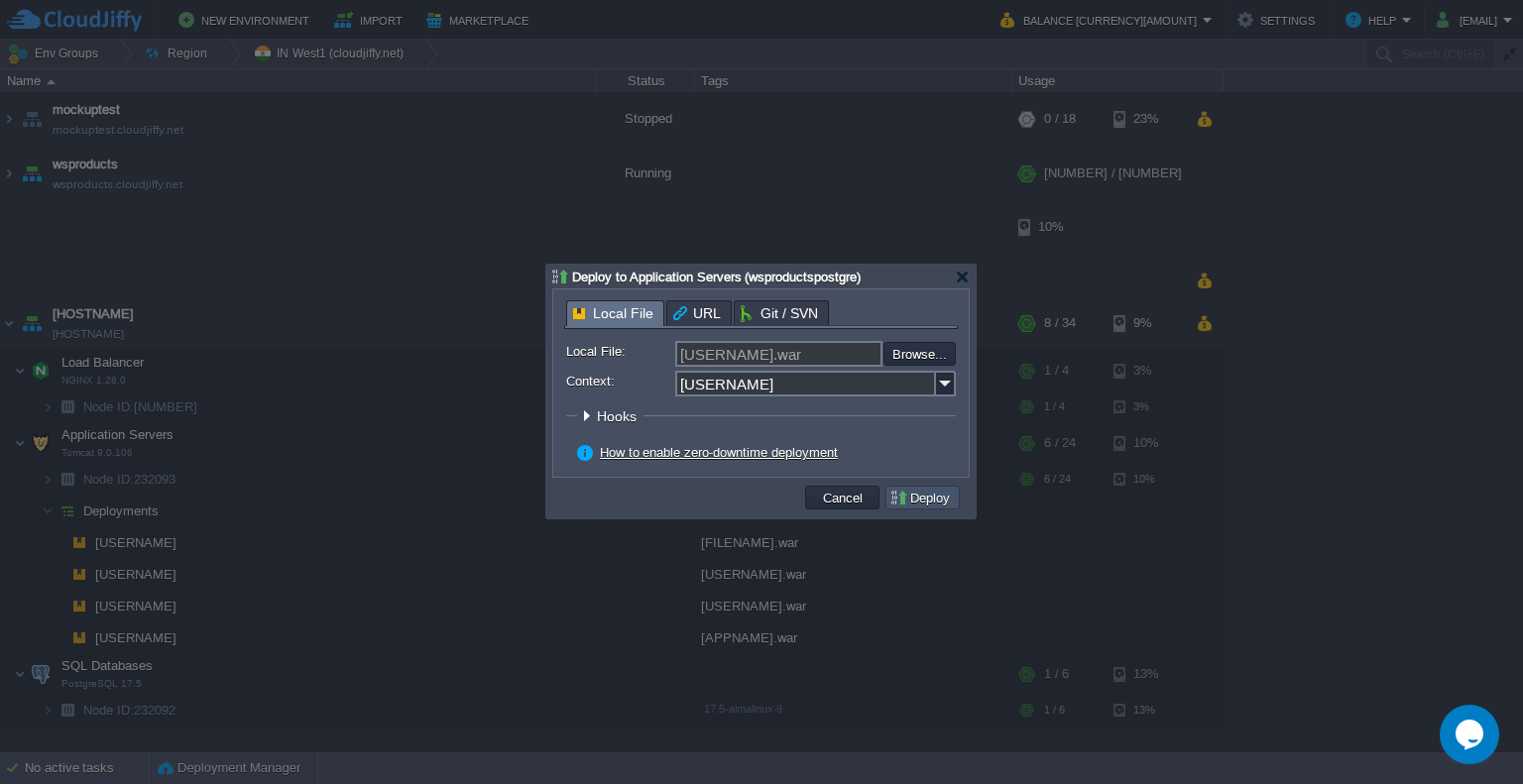 click on "Deploy" at bounding box center [922, 498] 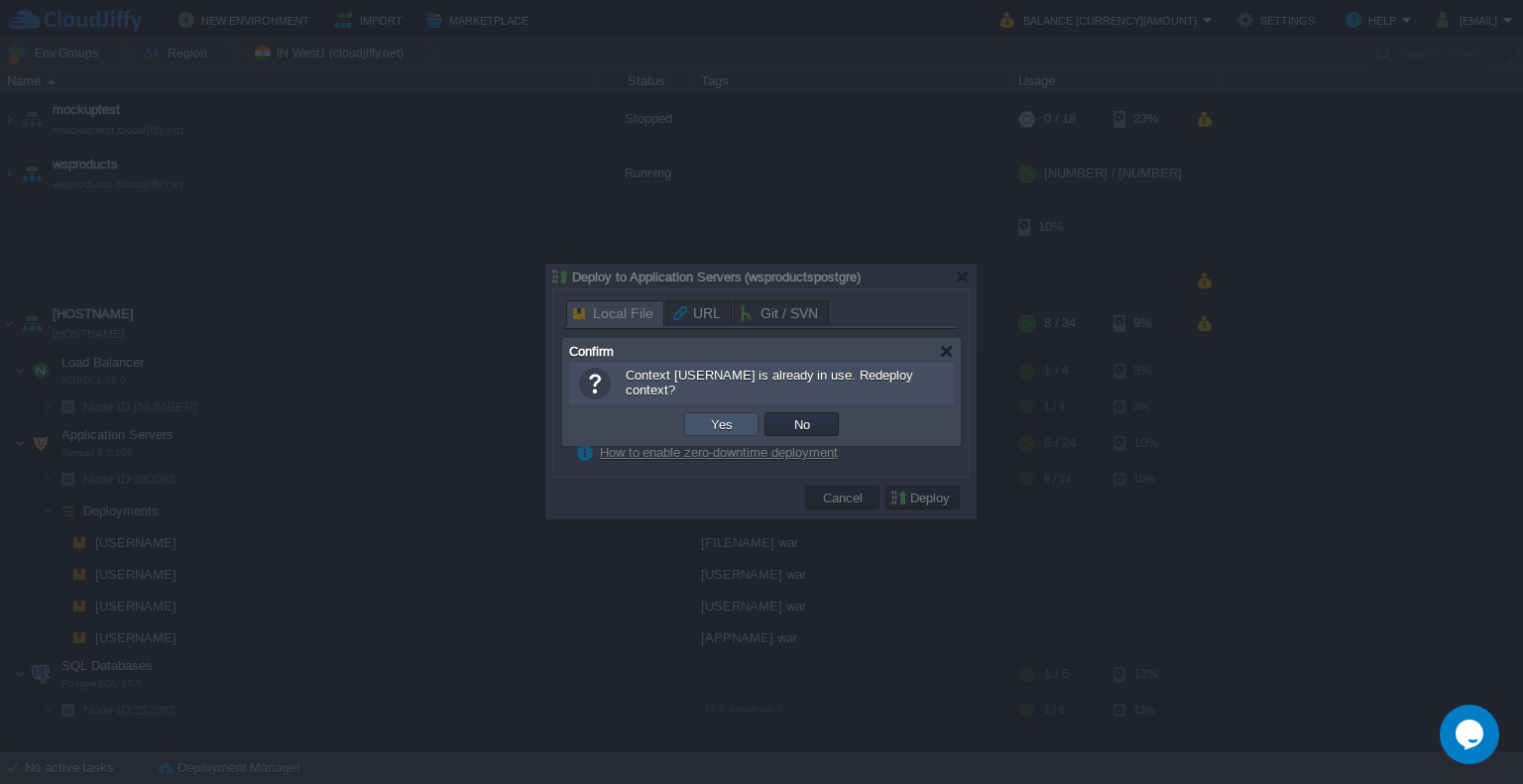 click on "Yes" at bounding box center [722, 424] 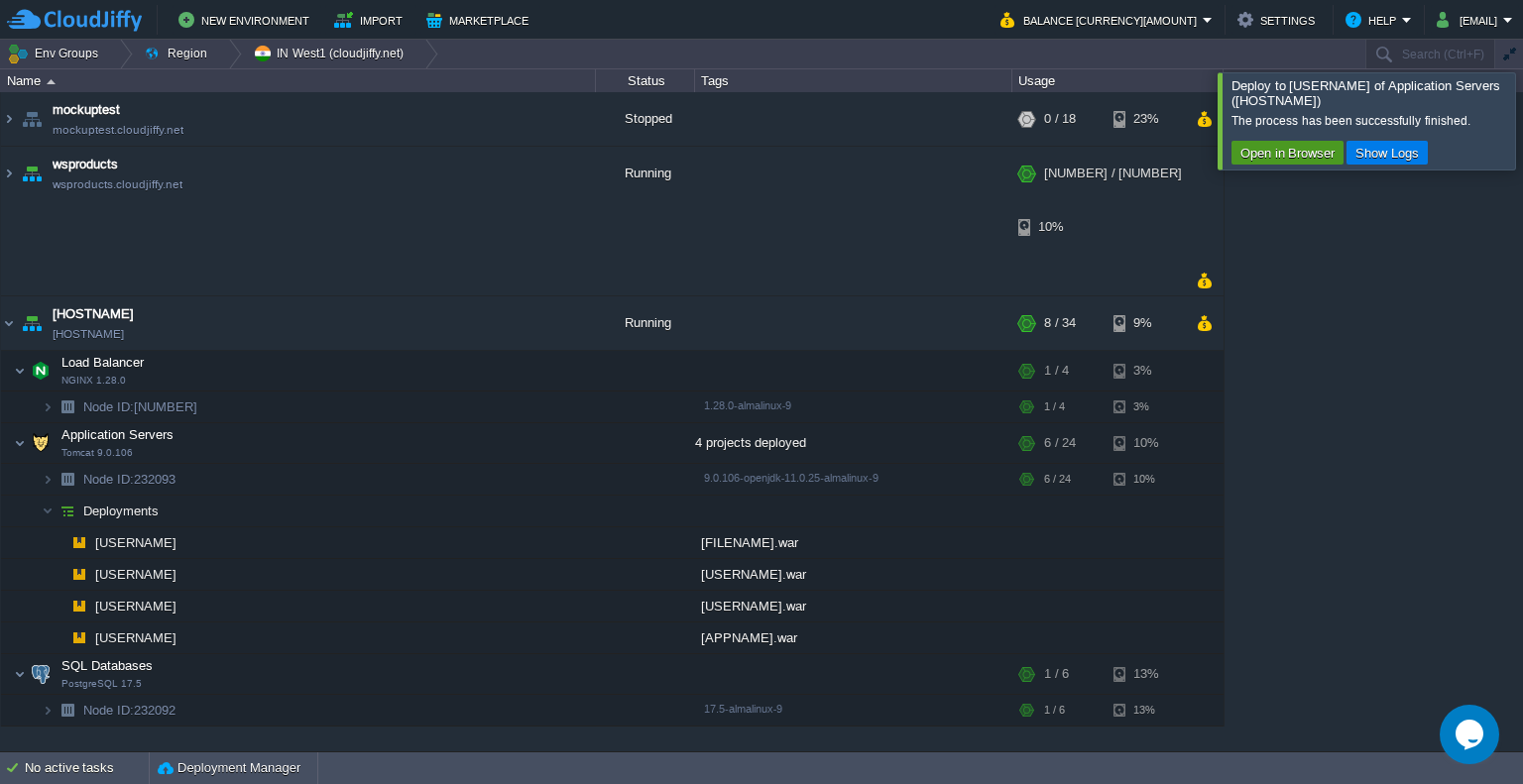 click on "Open in Browser" at bounding box center (1287, 153) 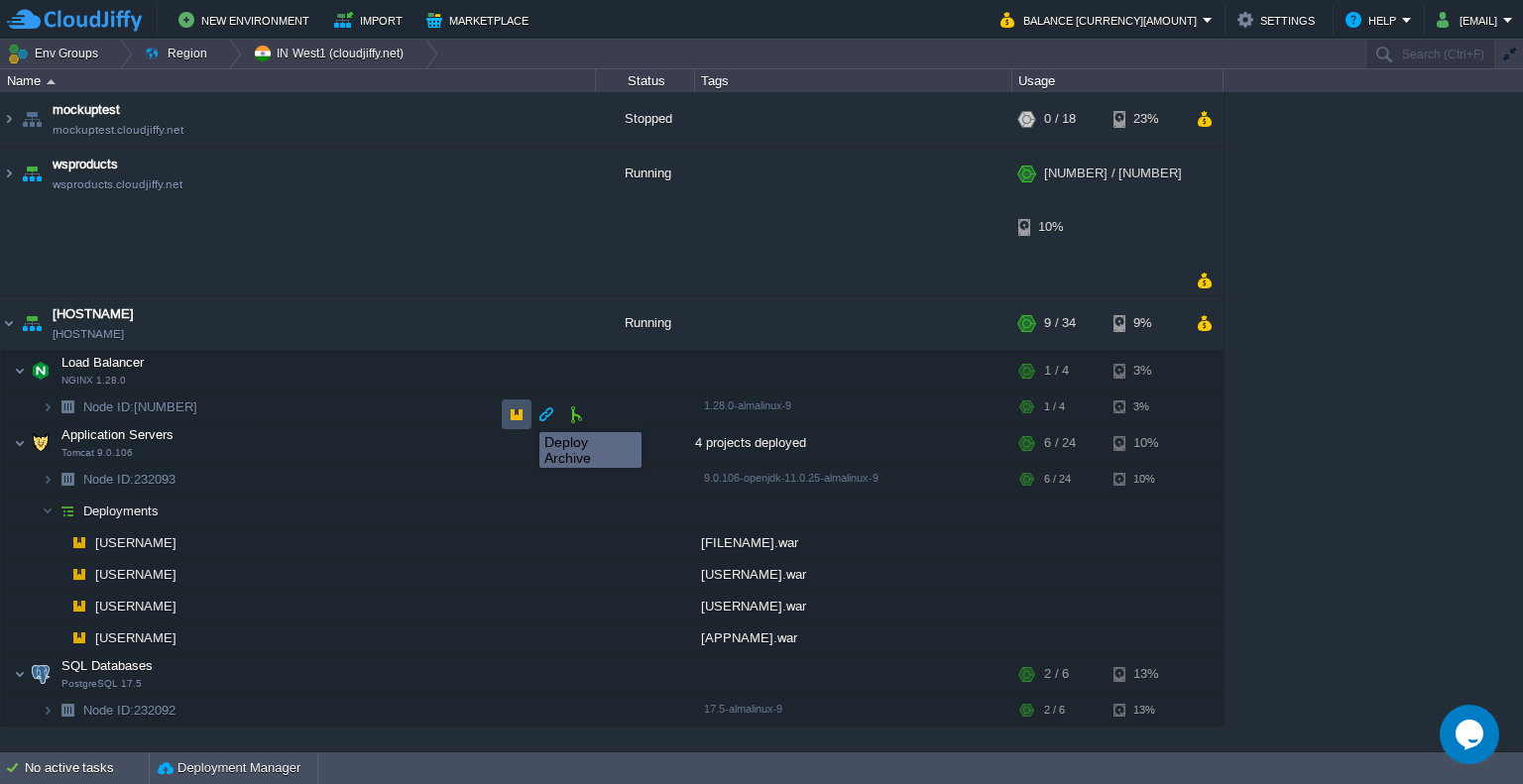 click at bounding box center (517, 414) 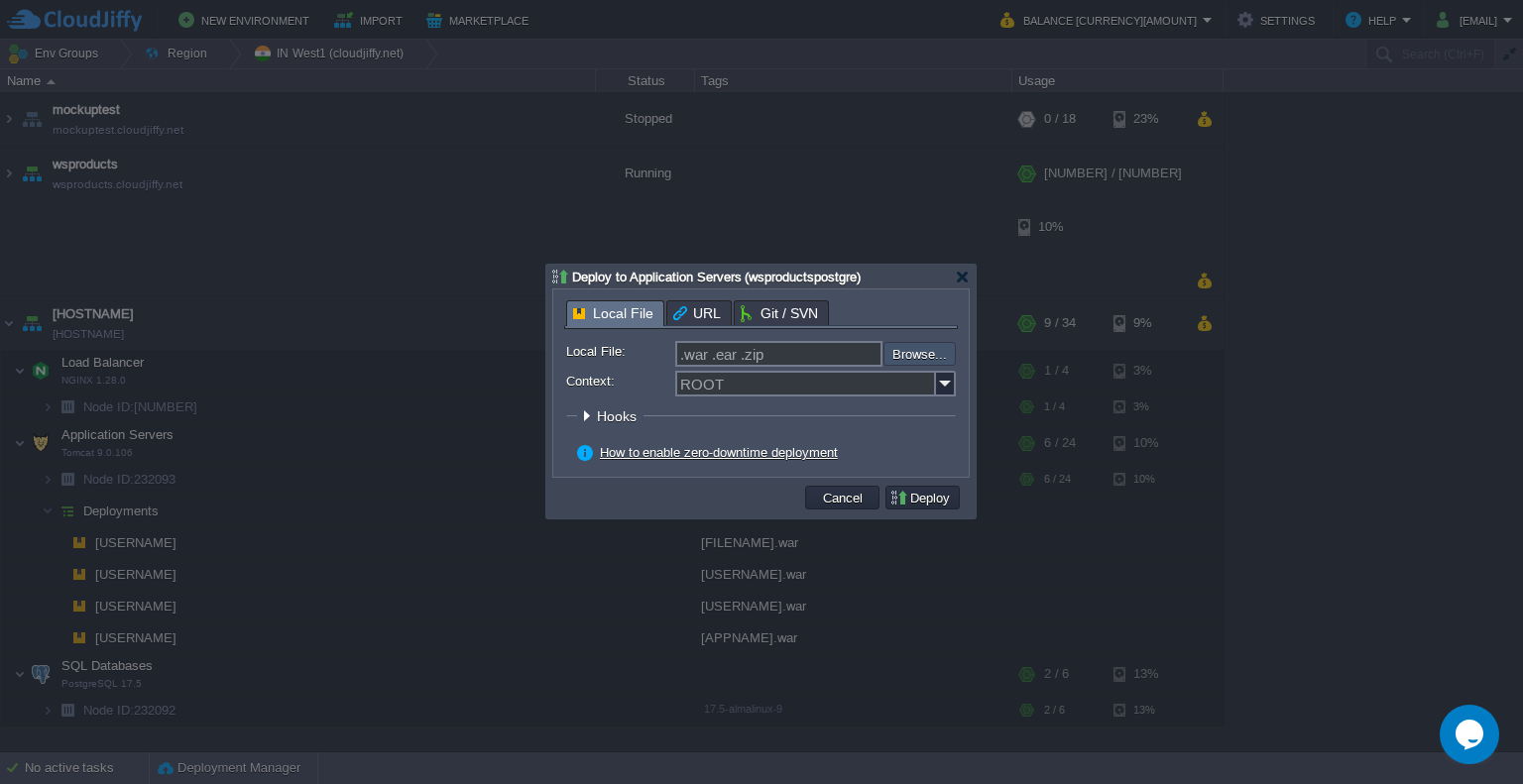 click at bounding box center [830, 354] 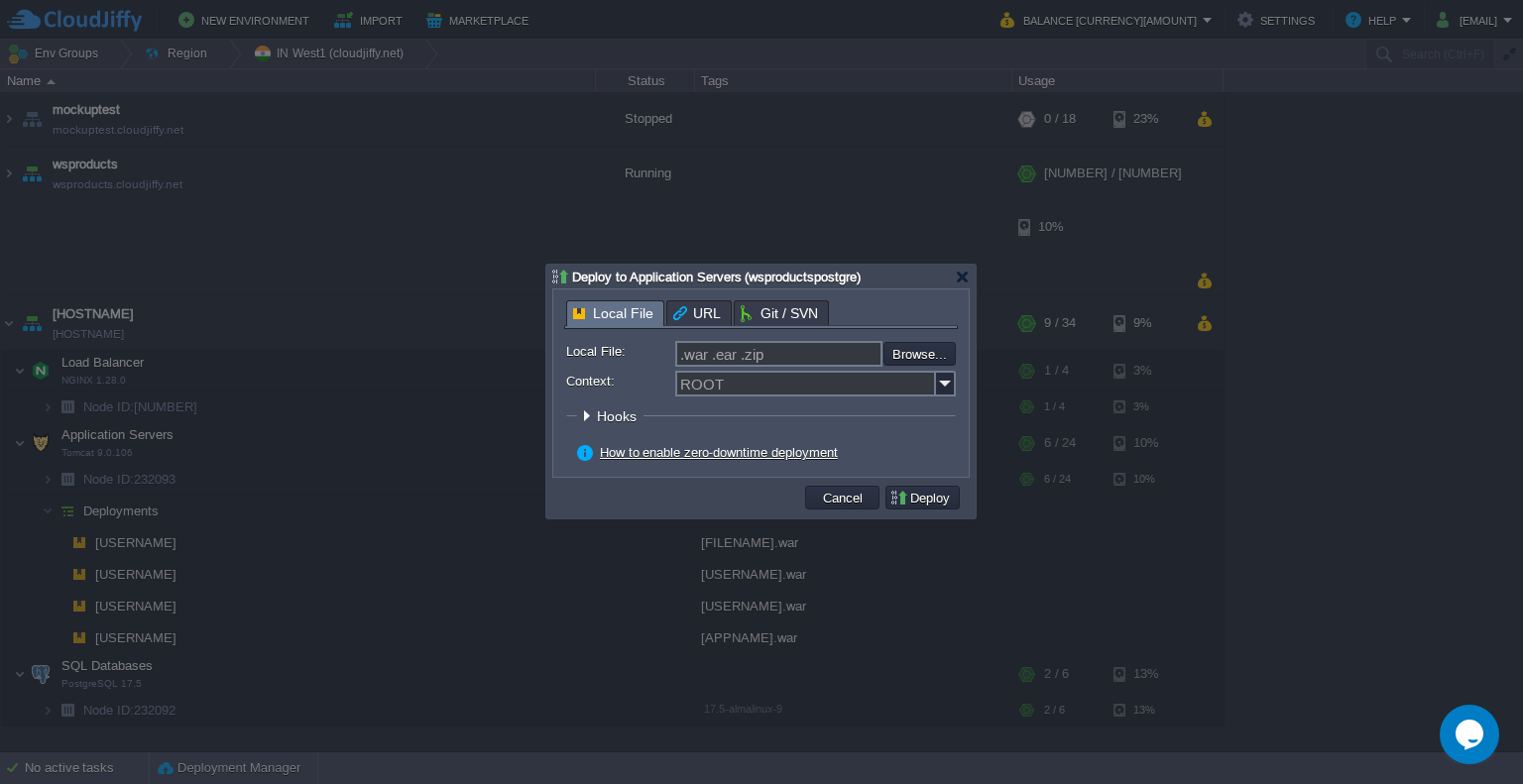 type on "C:\fakepath\[FILENAME].war" 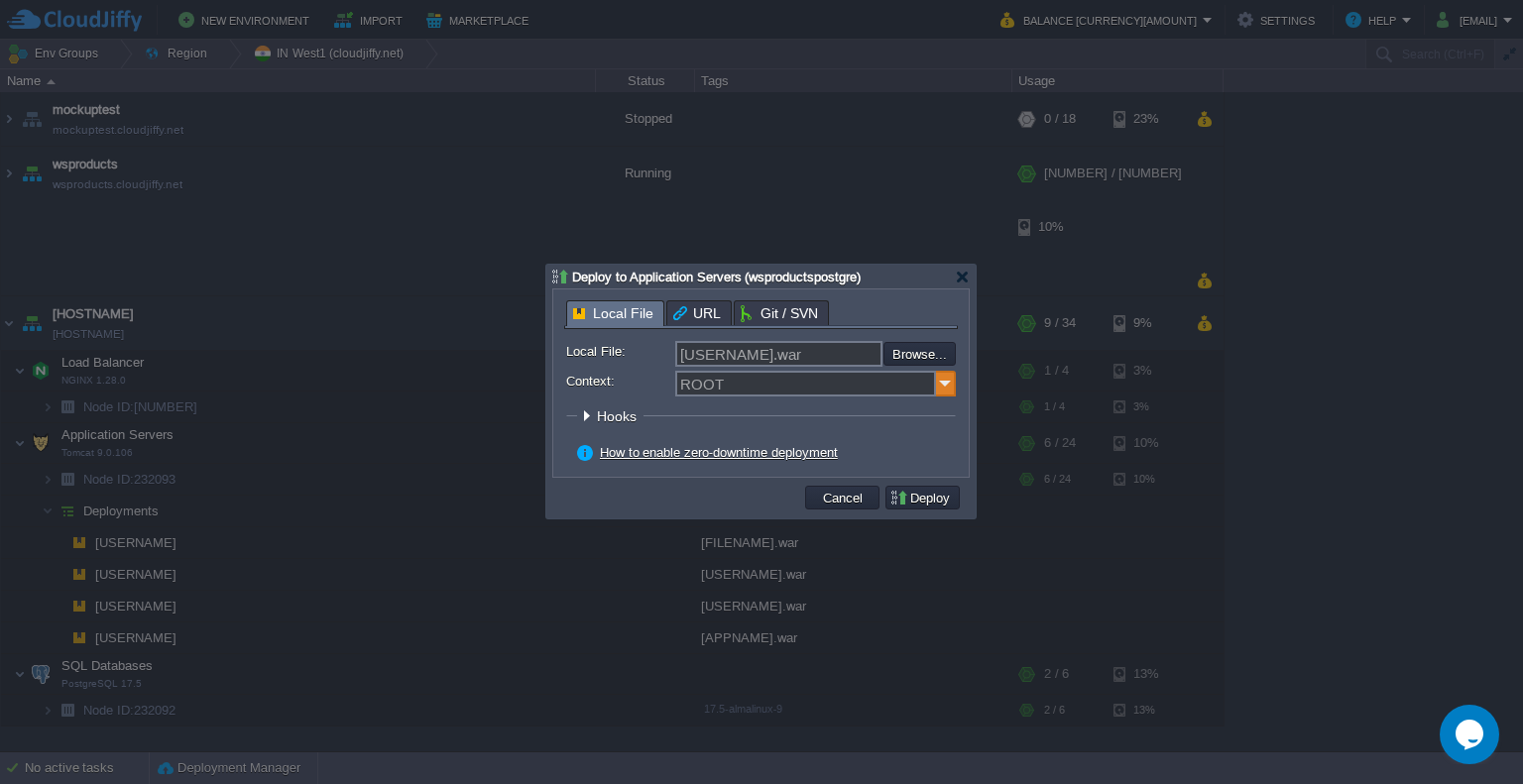 click at bounding box center [946, 384] 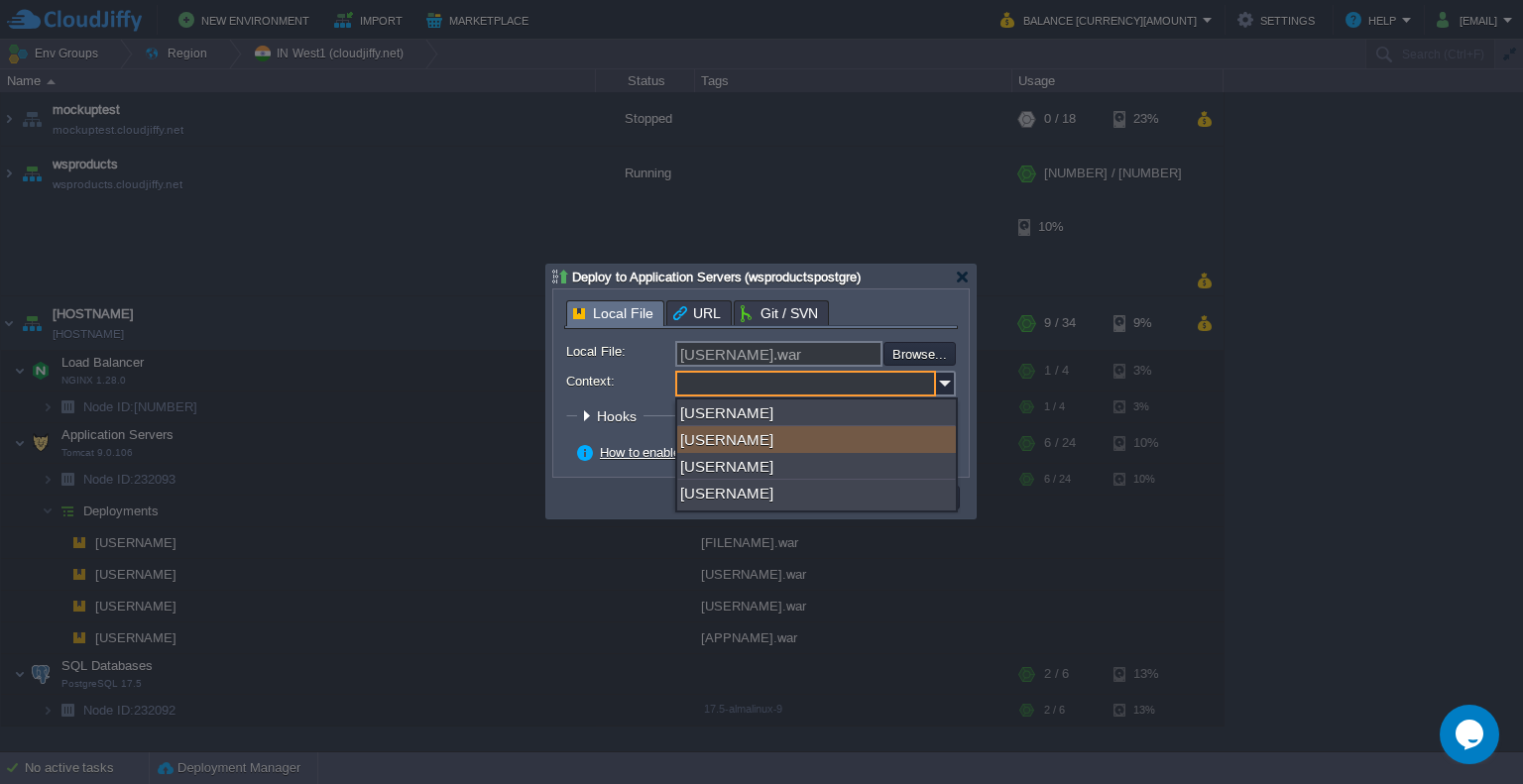 click on "[USERNAME]" at bounding box center [816, 439] 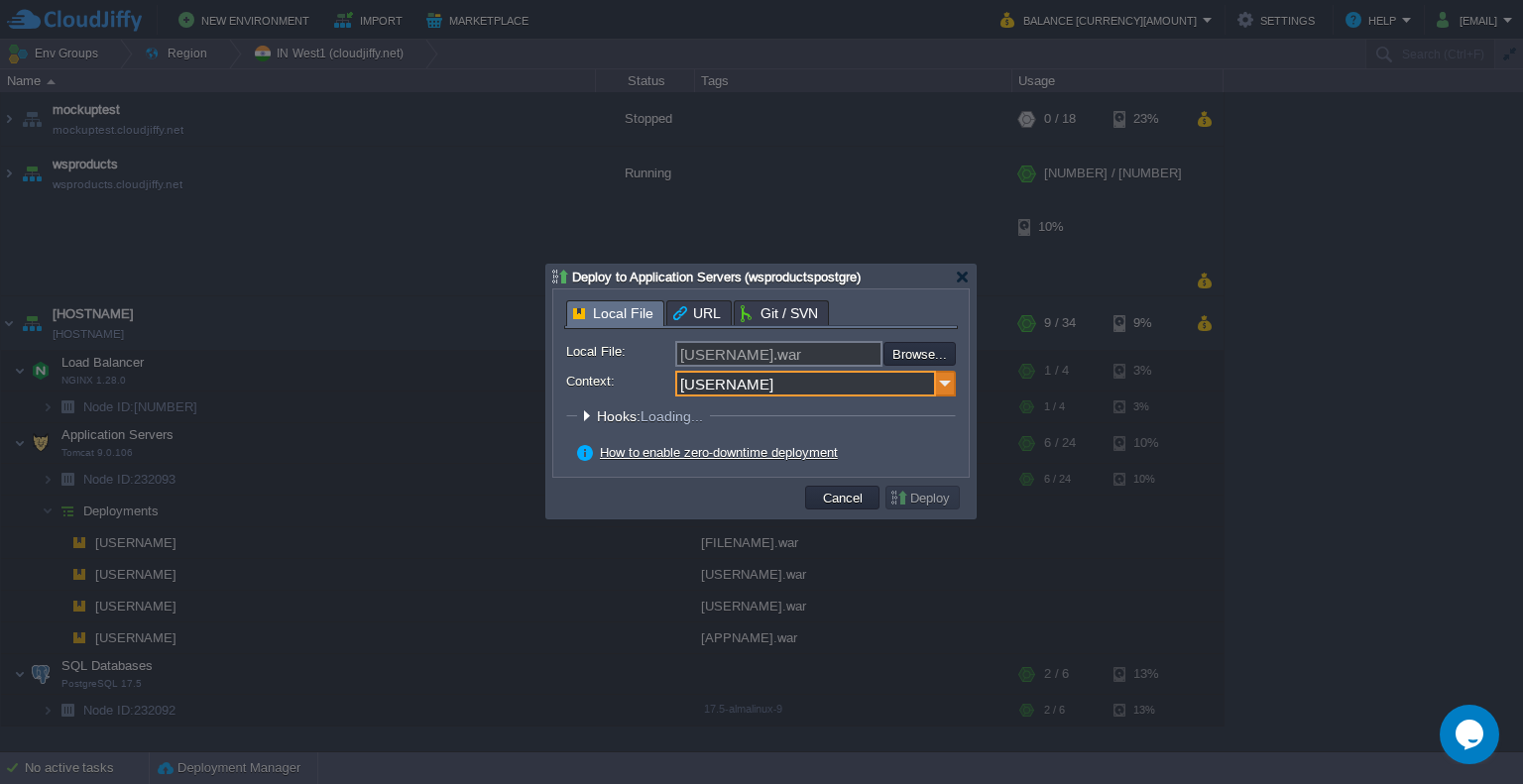 click at bounding box center (946, 384) 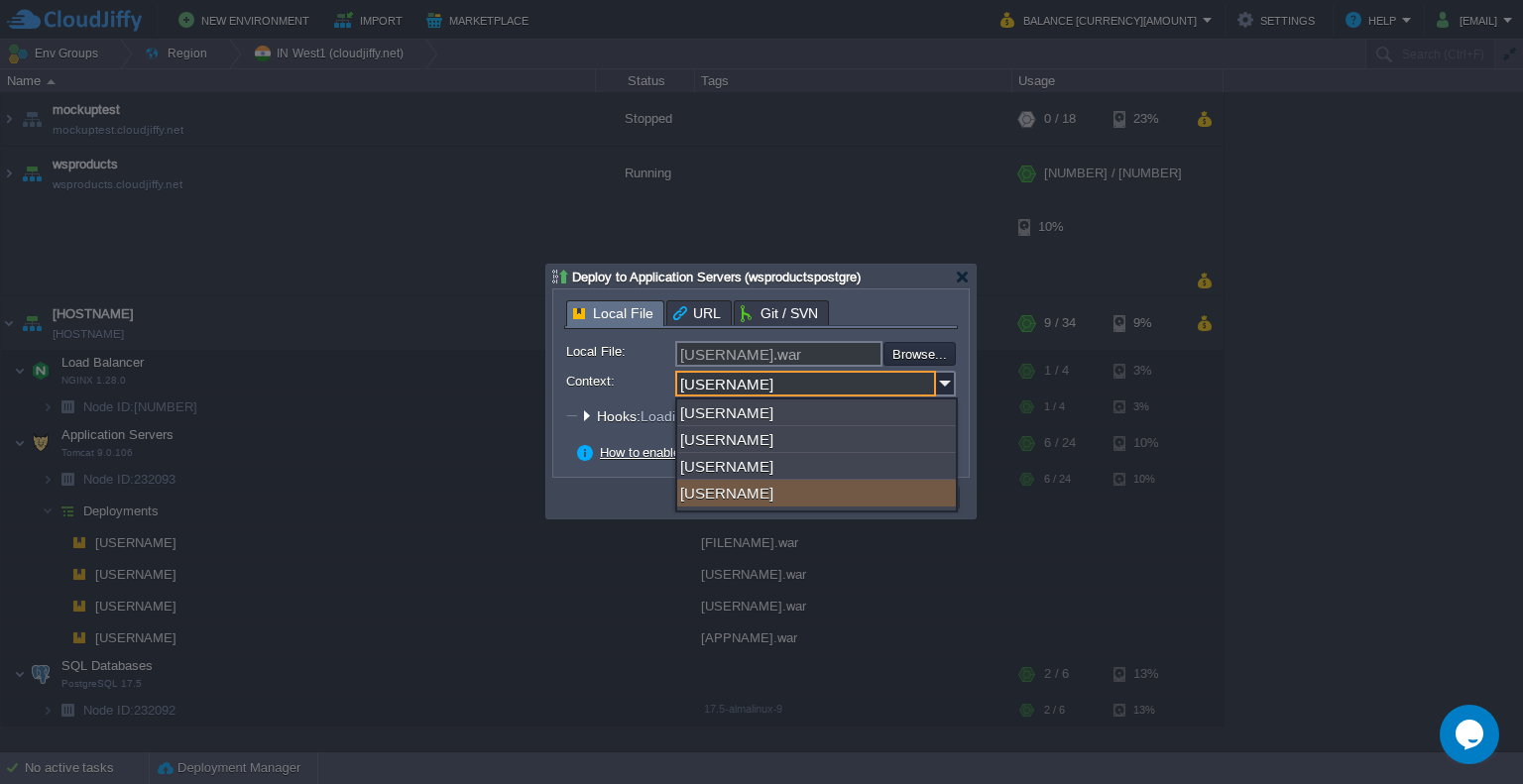 click on "[USERNAME]" at bounding box center [816, 493] 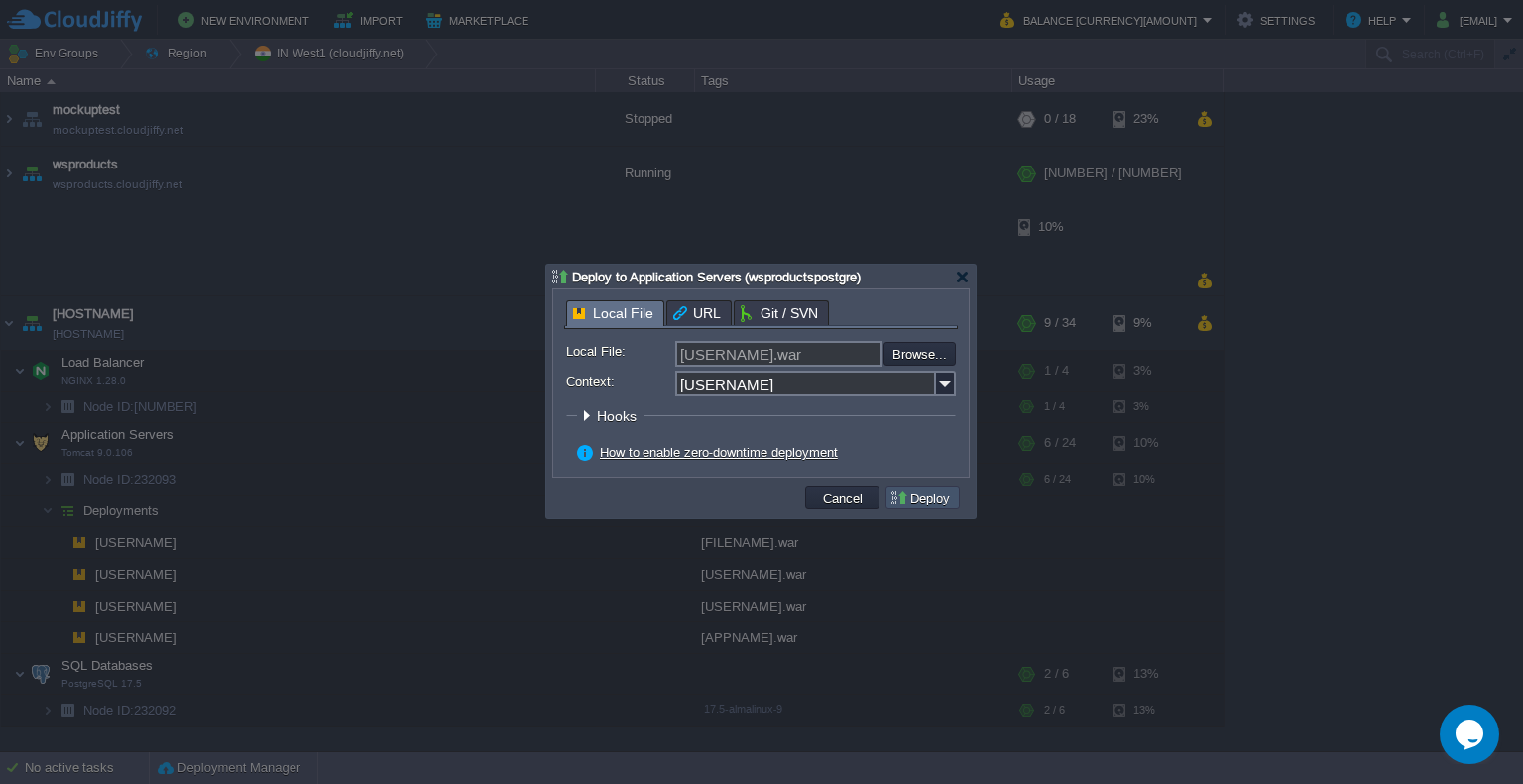 click on "Deploy" at bounding box center [922, 498] 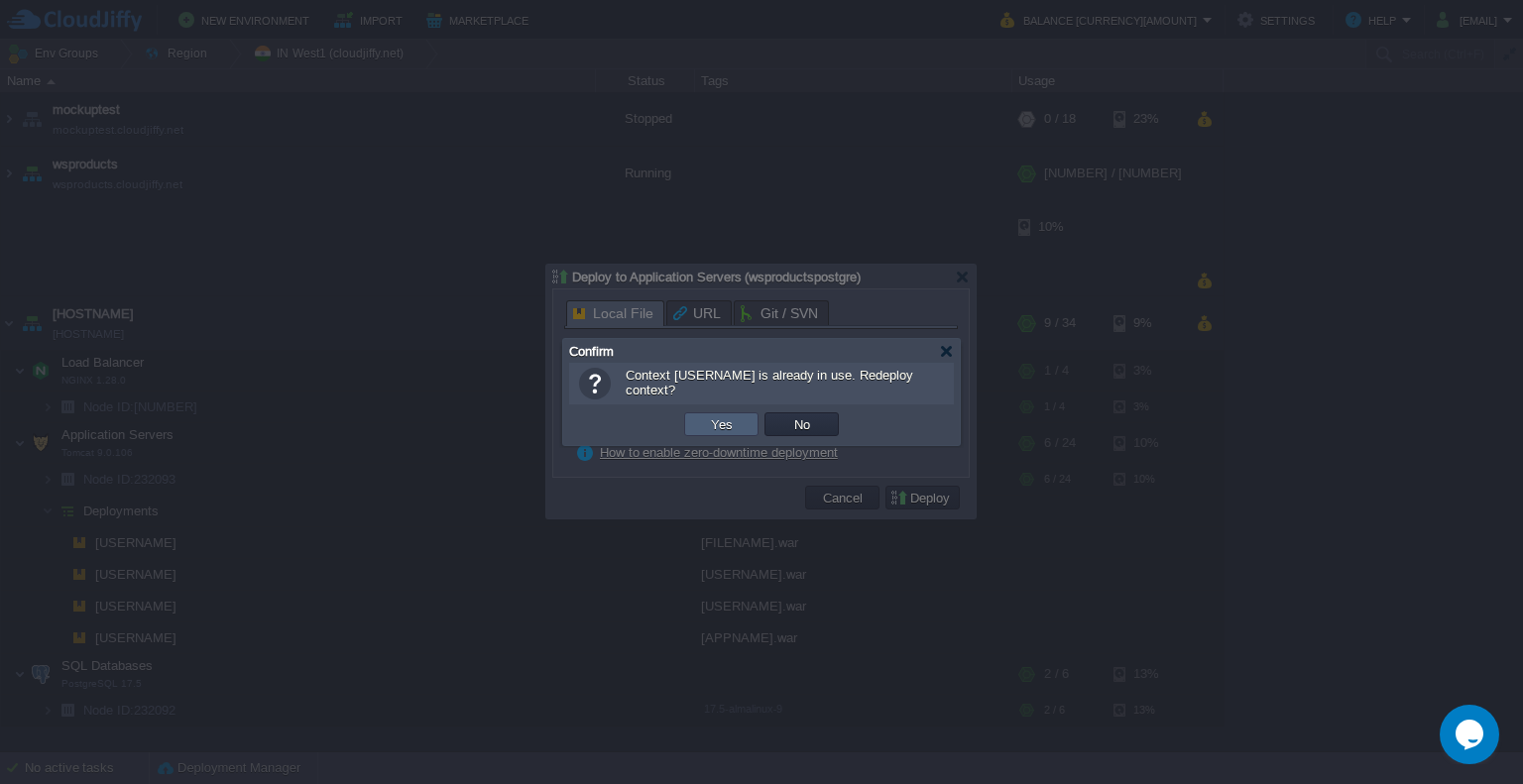 click on "Yes" at bounding box center [721, 424] 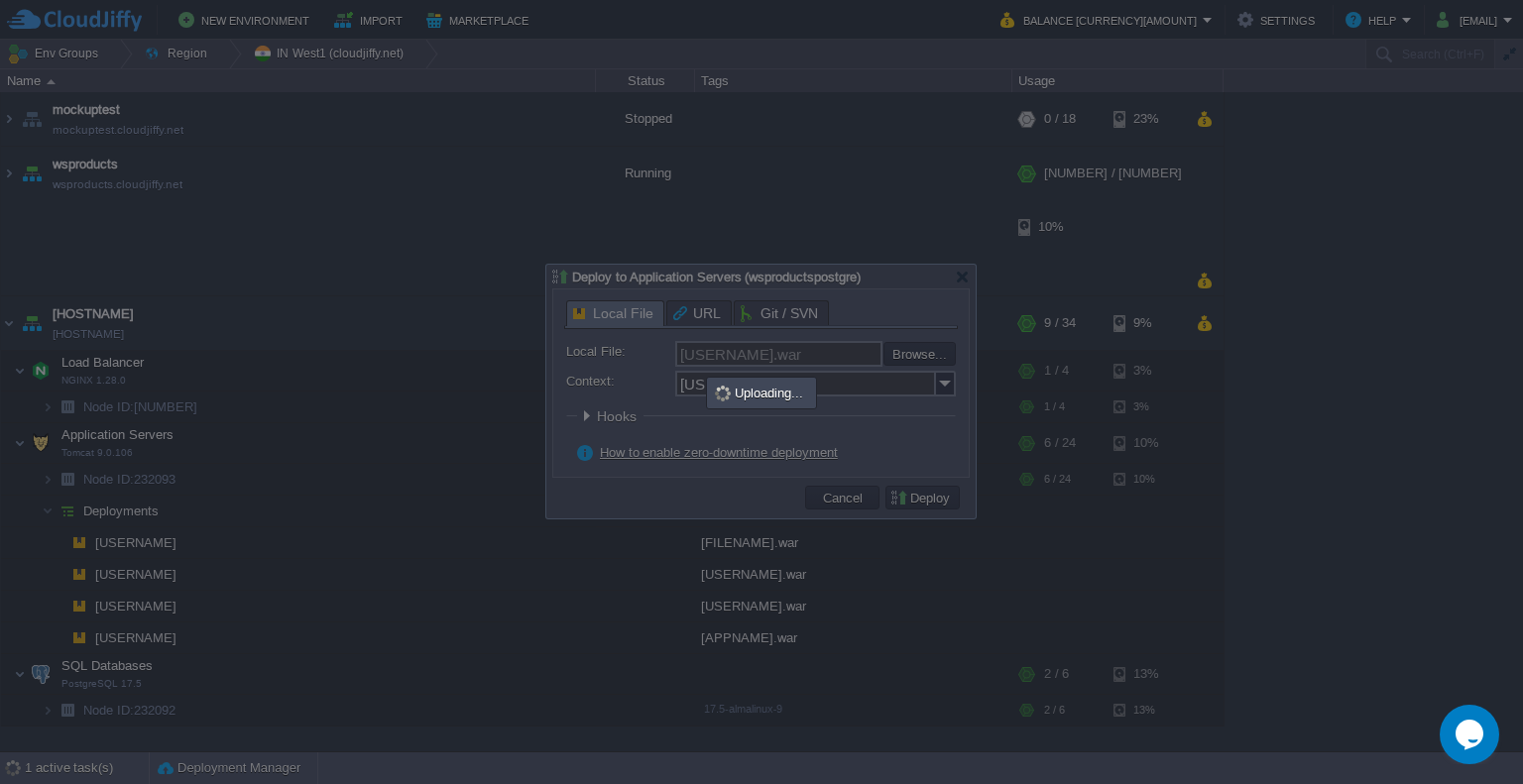 type on ".war .ear .zip" 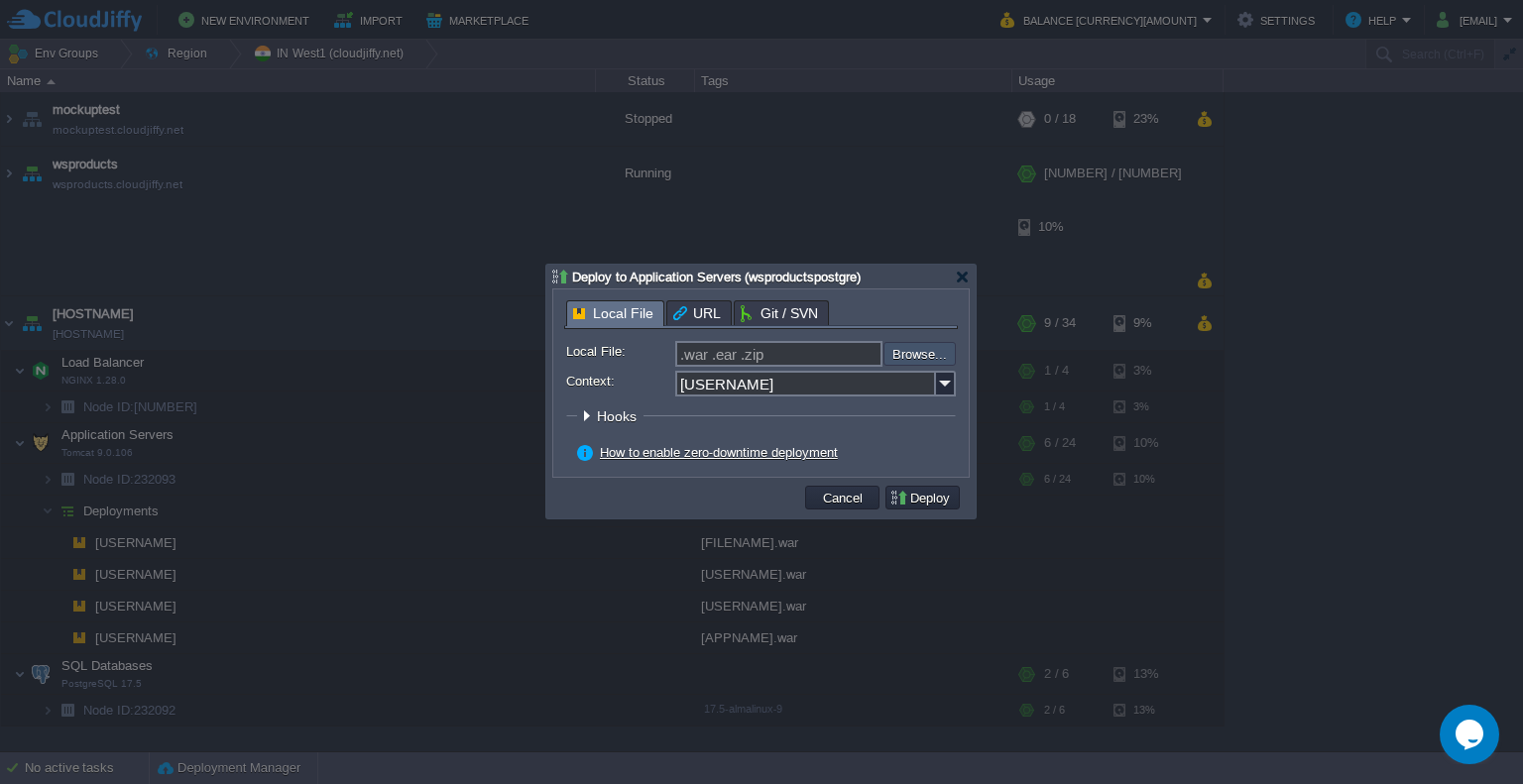 click at bounding box center [830, 353] 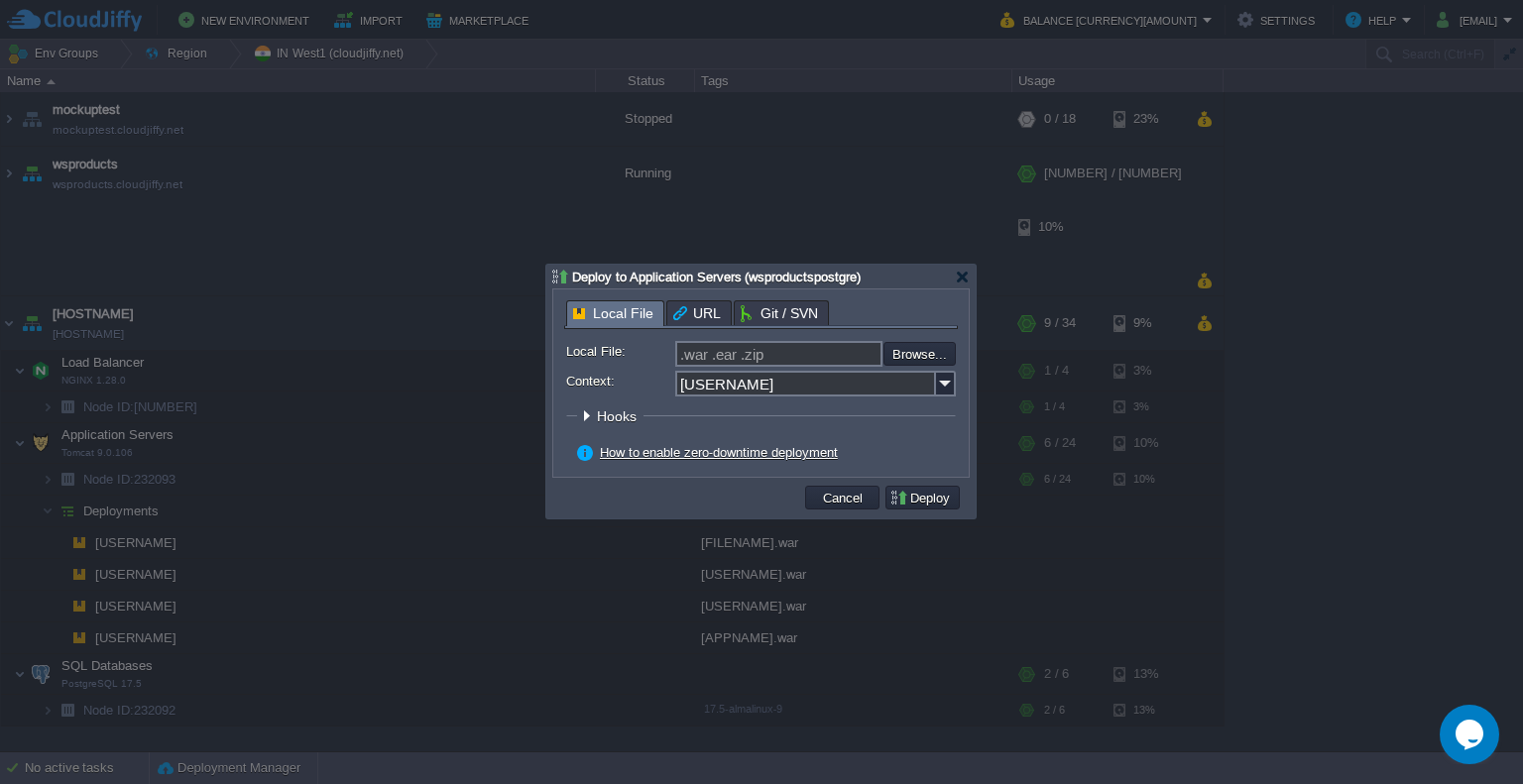 type on "C:\fakepath\[FILENAME].war" 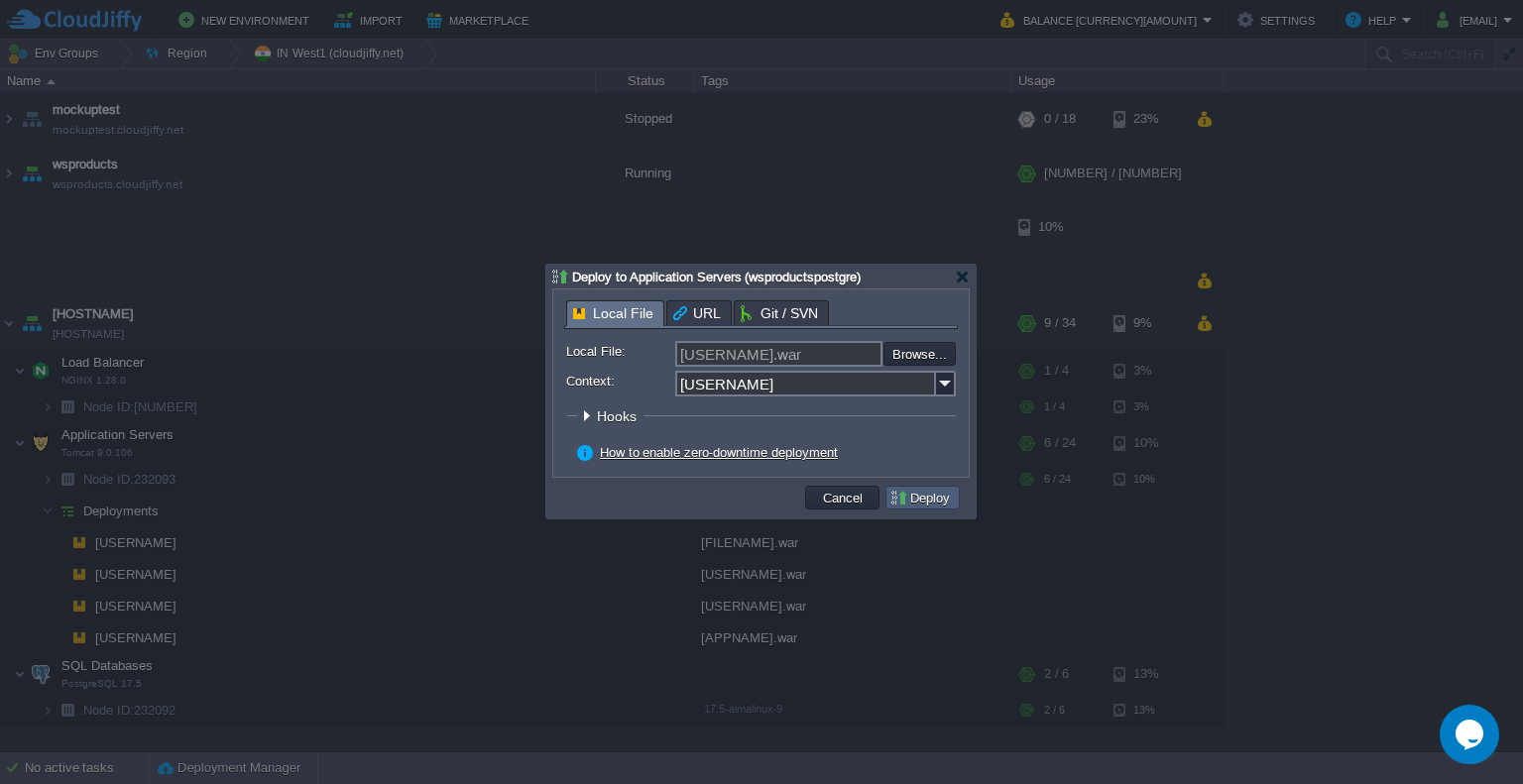 click on "Deploy" at bounding box center (922, 498) 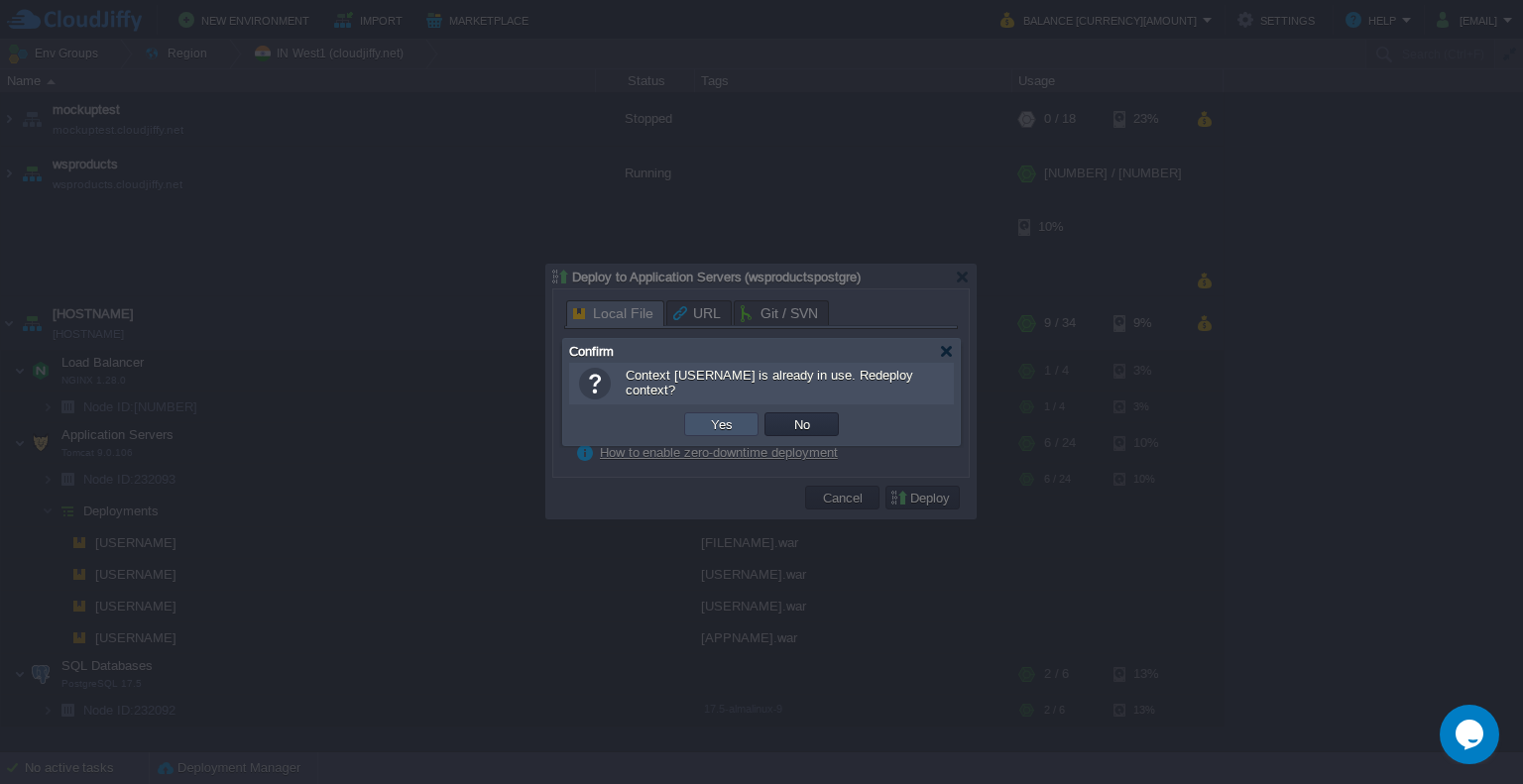click on "Yes" at bounding box center [722, 424] 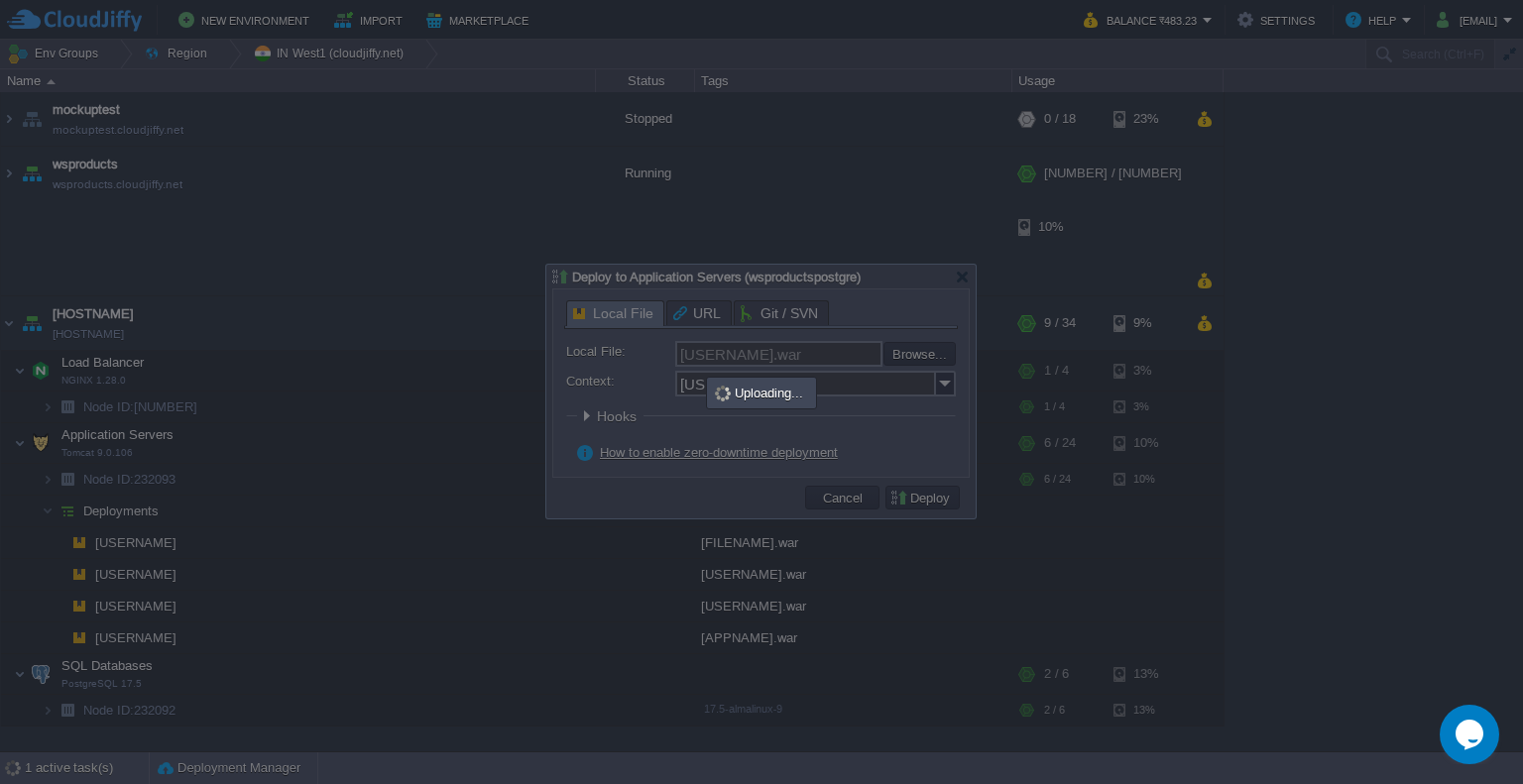 scroll, scrollTop: 0, scrollLeft: 0, axis: both 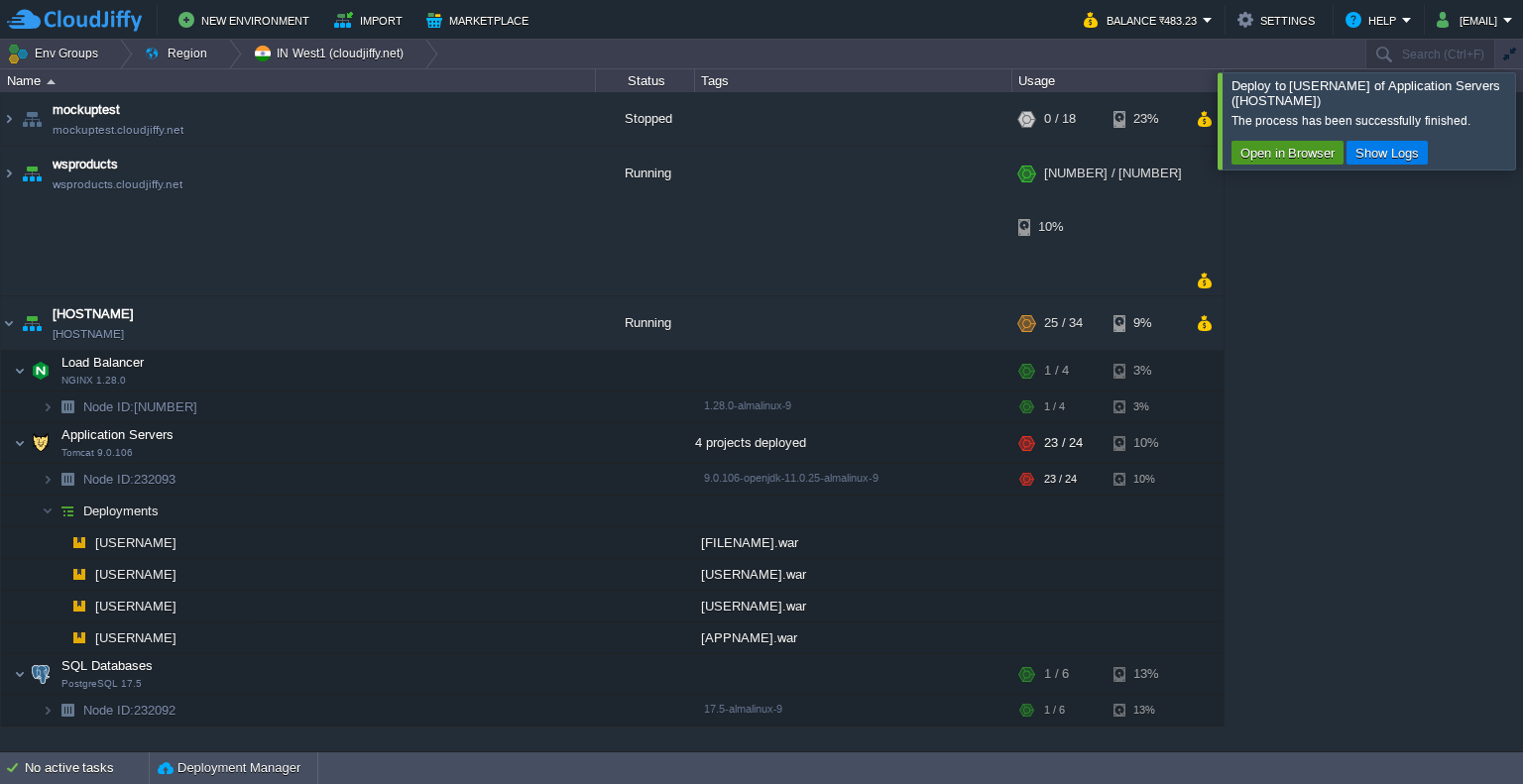 click on "Open in Browser" at bounding box center (1287, 153) 